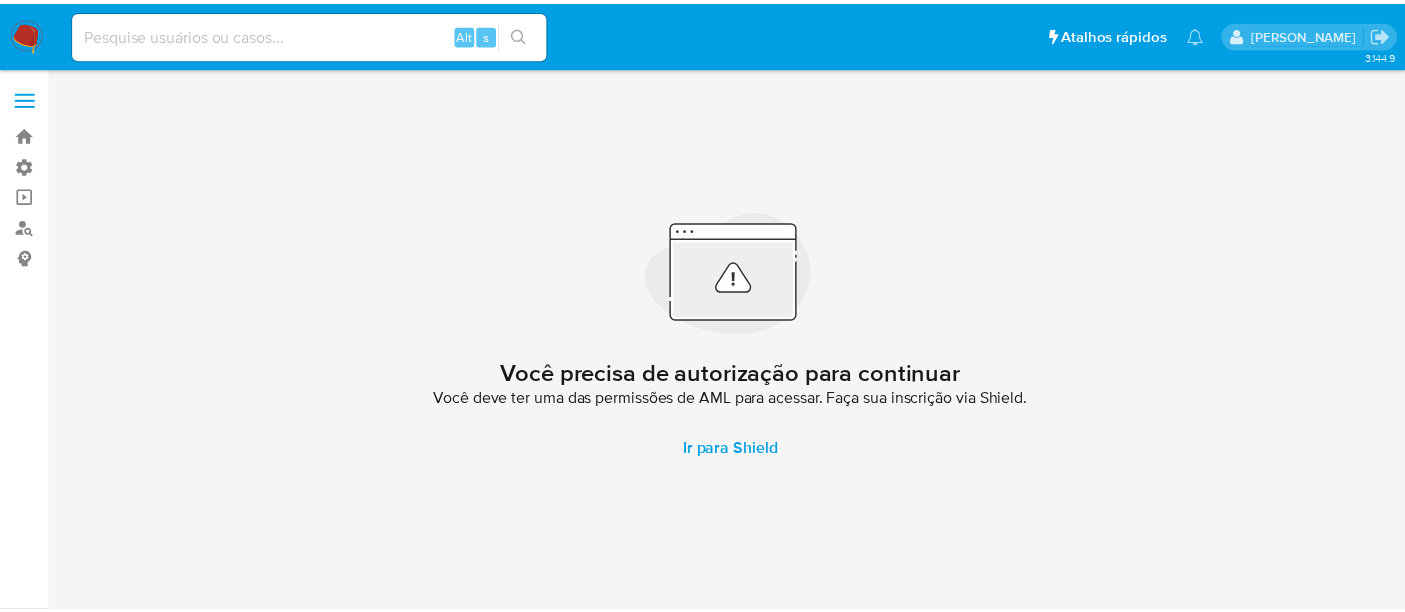 scroll, scrollTop: 0, scrollLeft: 0, axis: both 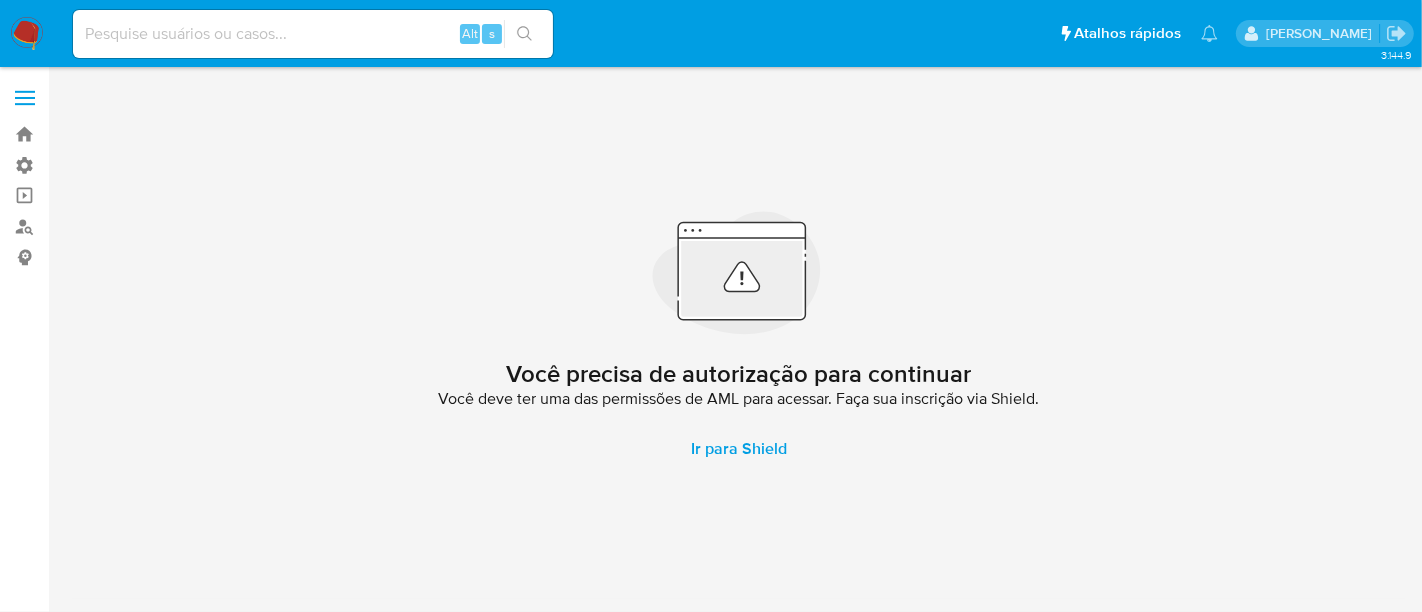 click at bounding box center [313, 34] 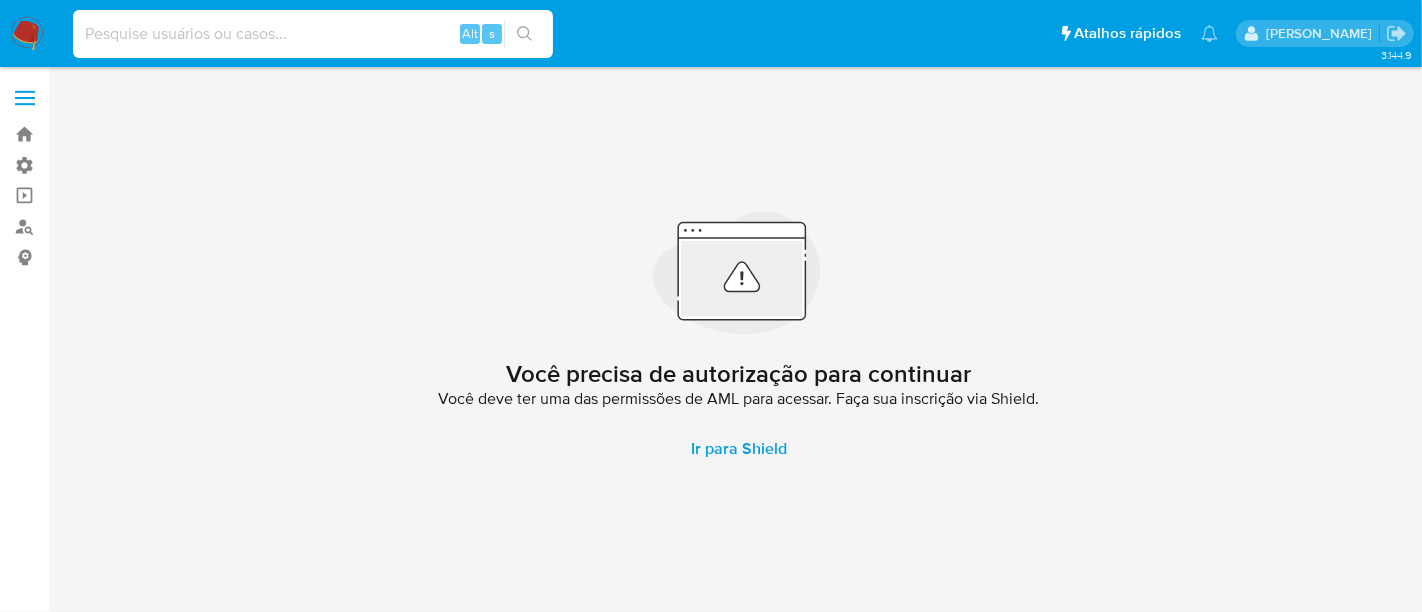 paste on "2195347522" 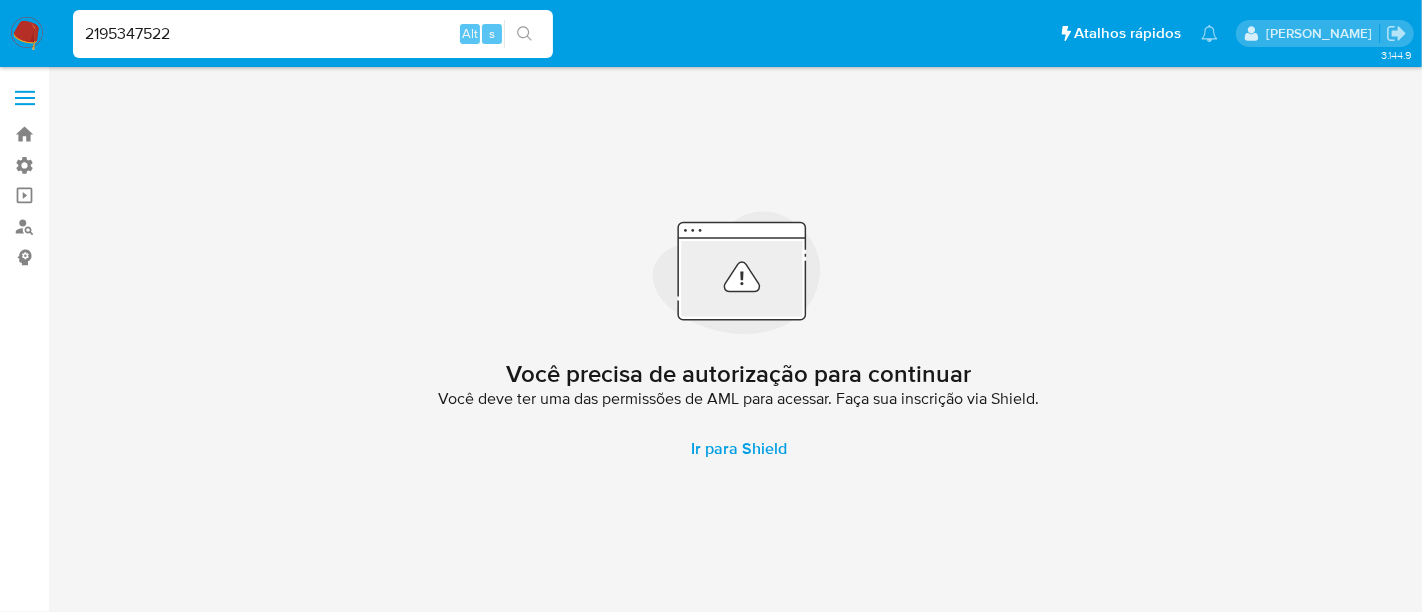type on "2195347522" 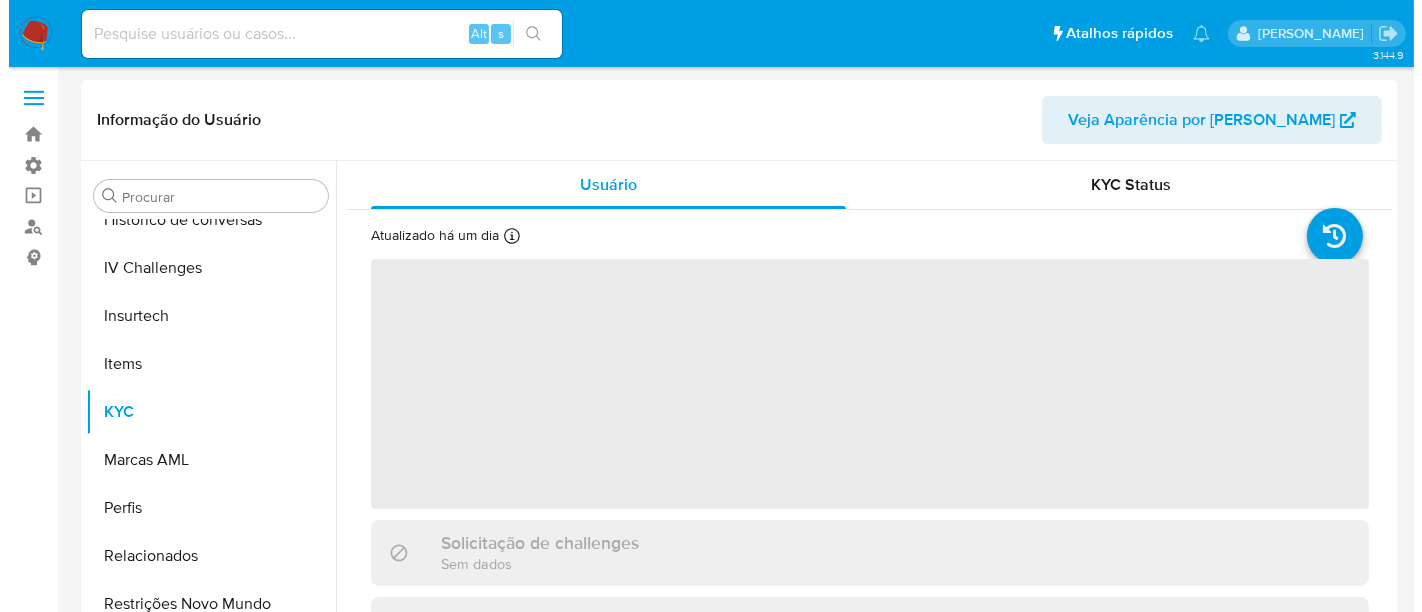 scroll, scrollTop: 748, scrollLeft: 0, axis: vertical 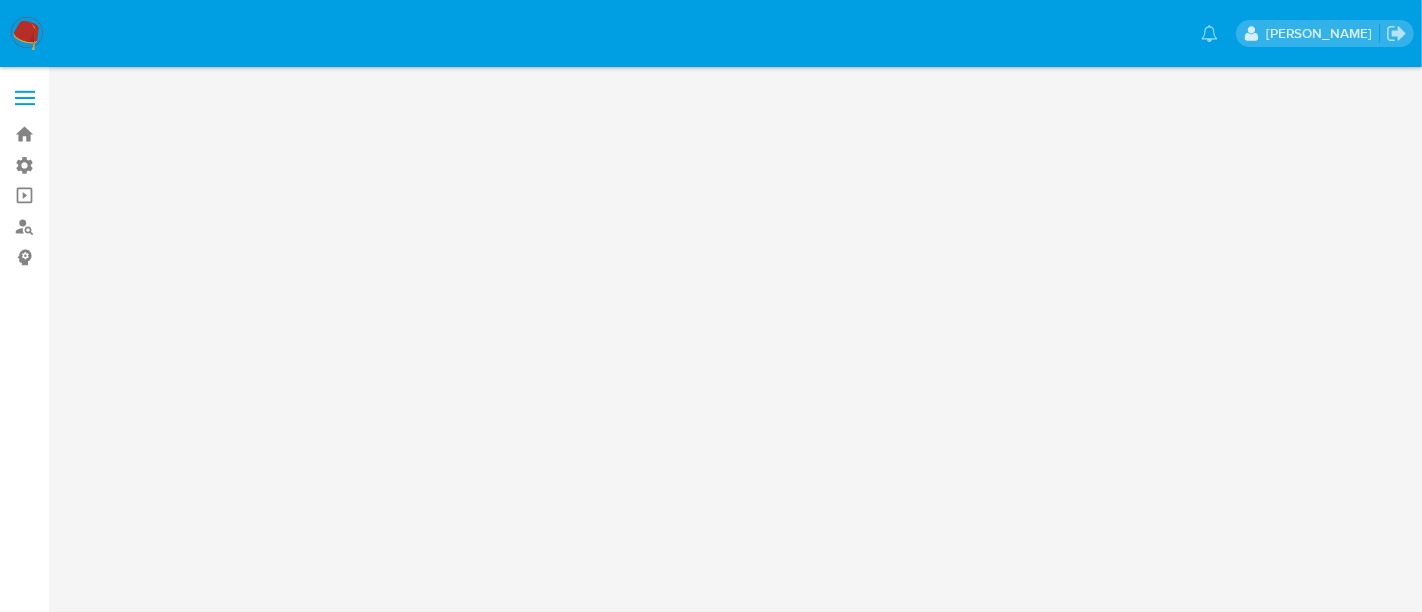 click at bounding box center (25, 91) 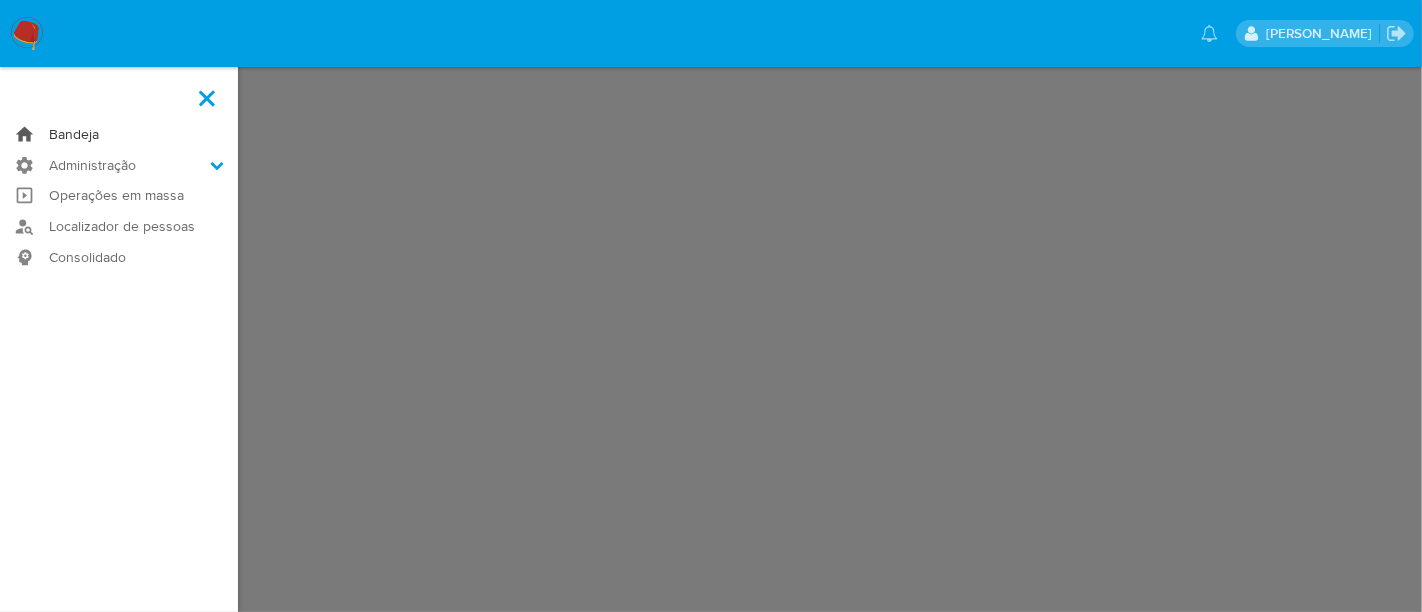 click on "Bandeja" at bounding box center [119, 134] 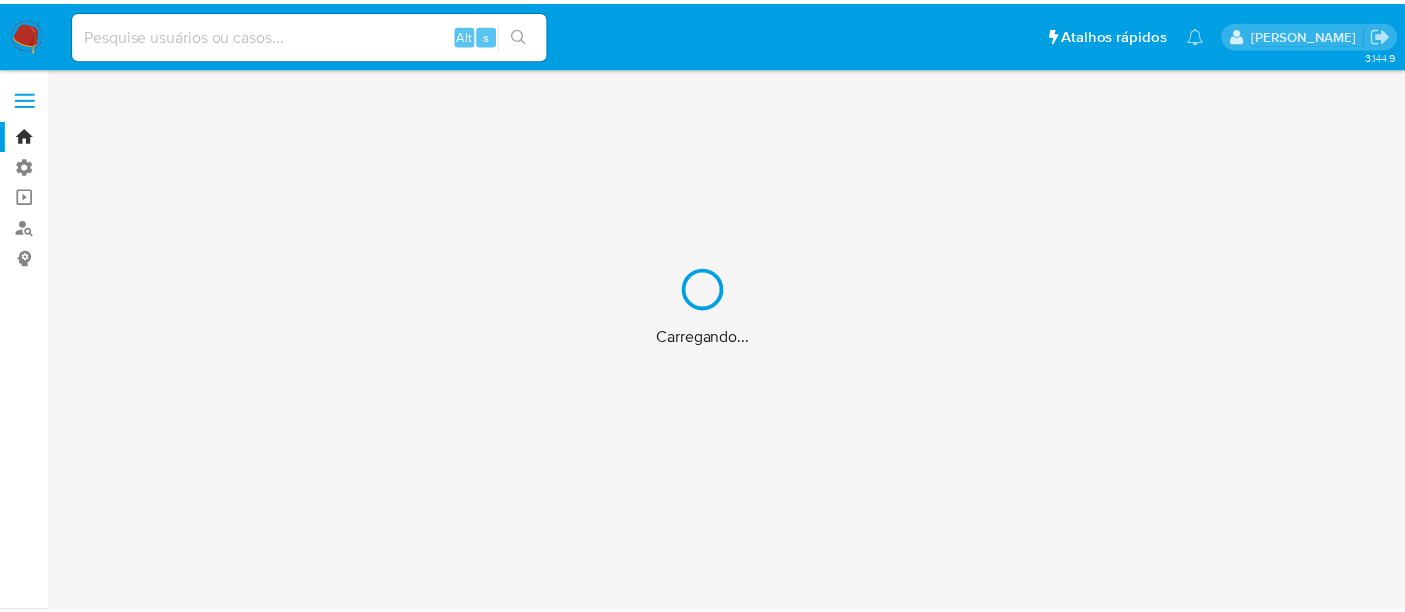 scroll, scrollTop: 0, scrollLeft: 0, axis: both 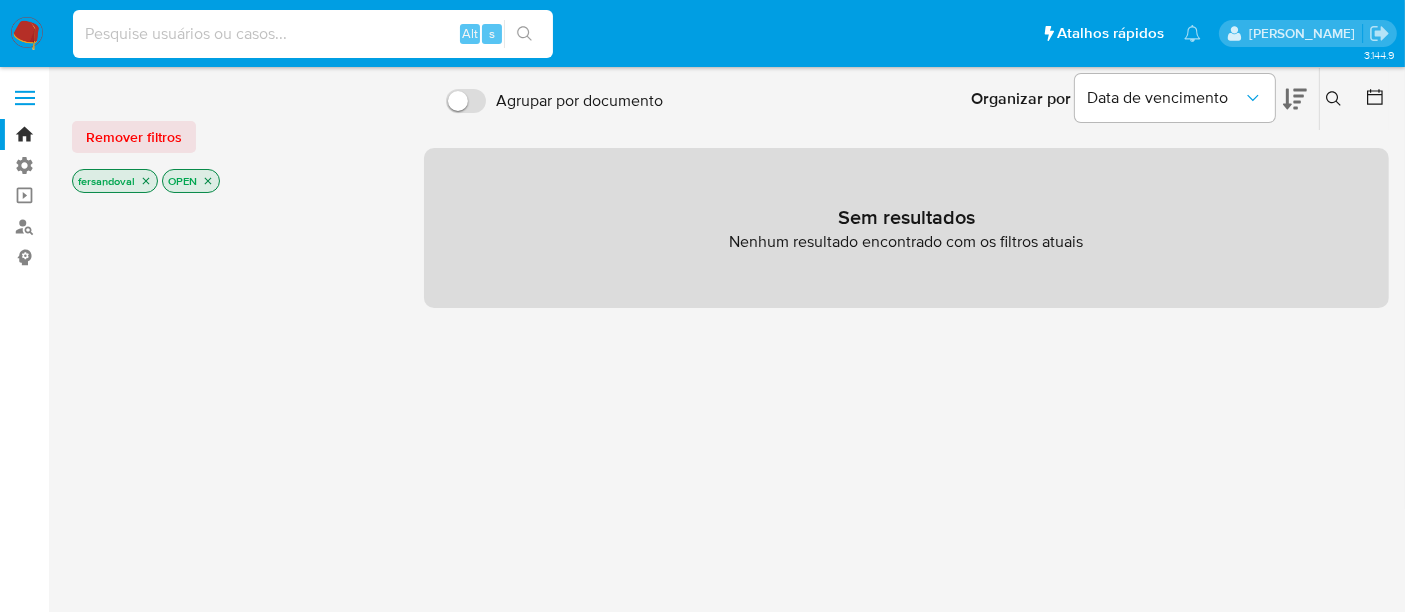 click at bounding box center (313, 34) 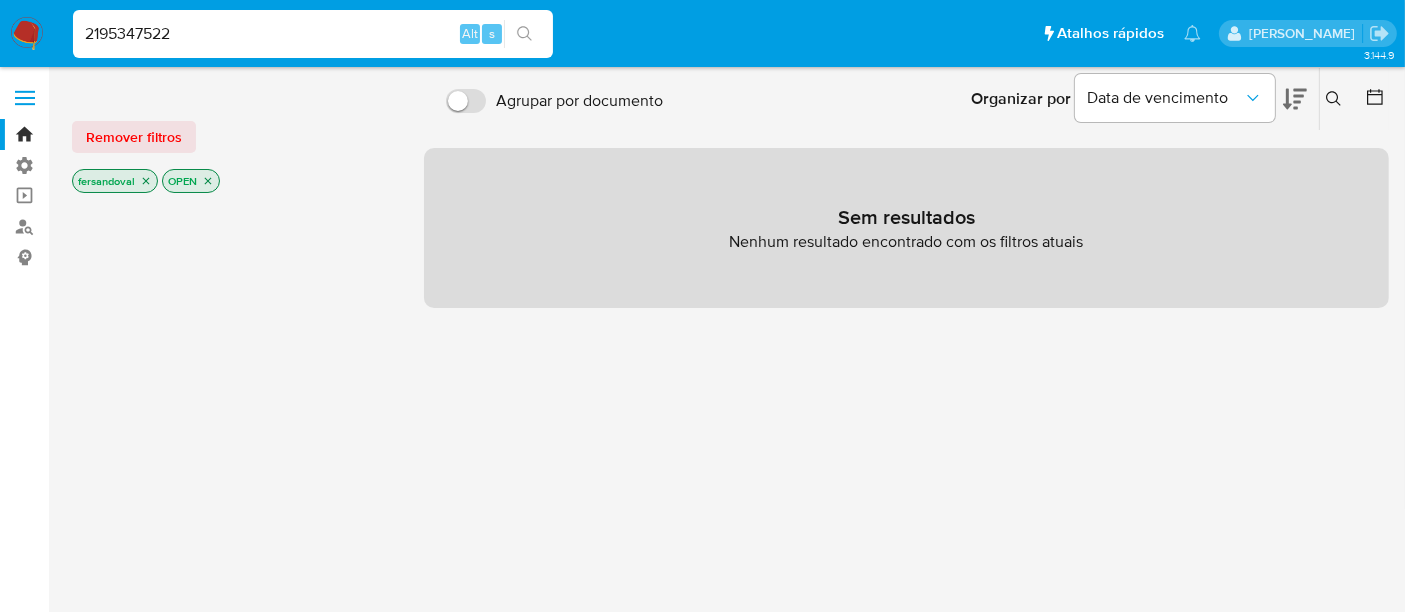 type on "2195347522" 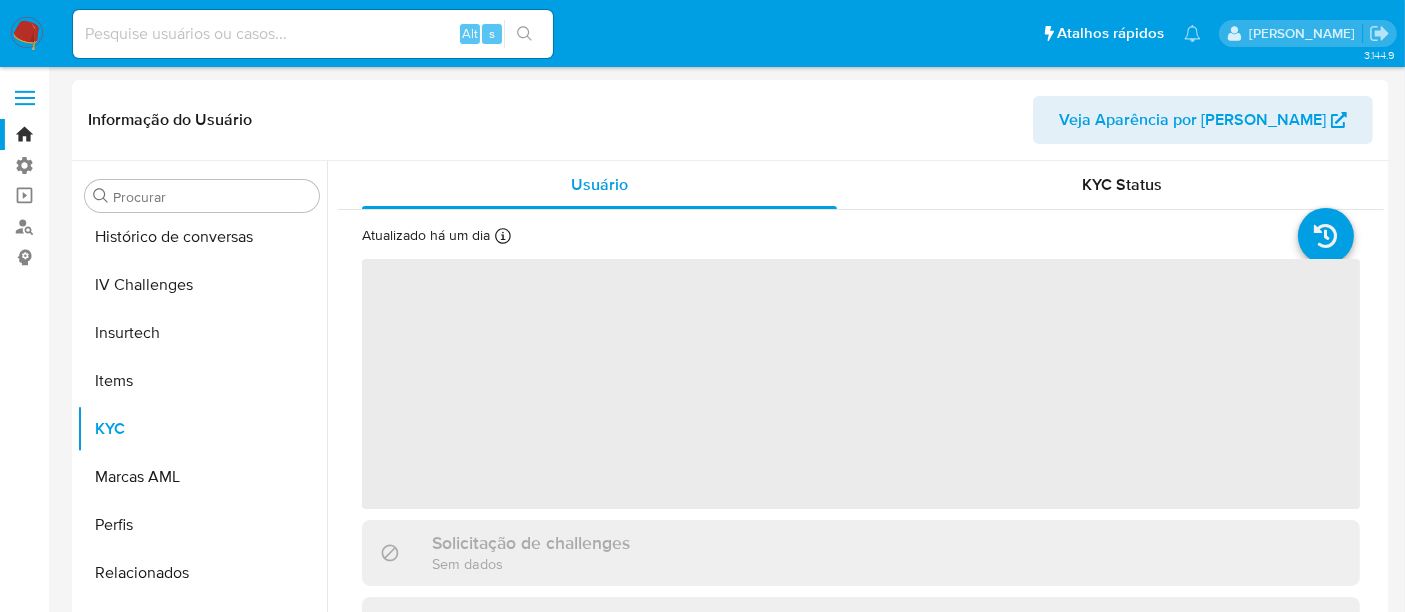 scroll, scrollTop: 748, scrollLeft: 0, axis: vertical 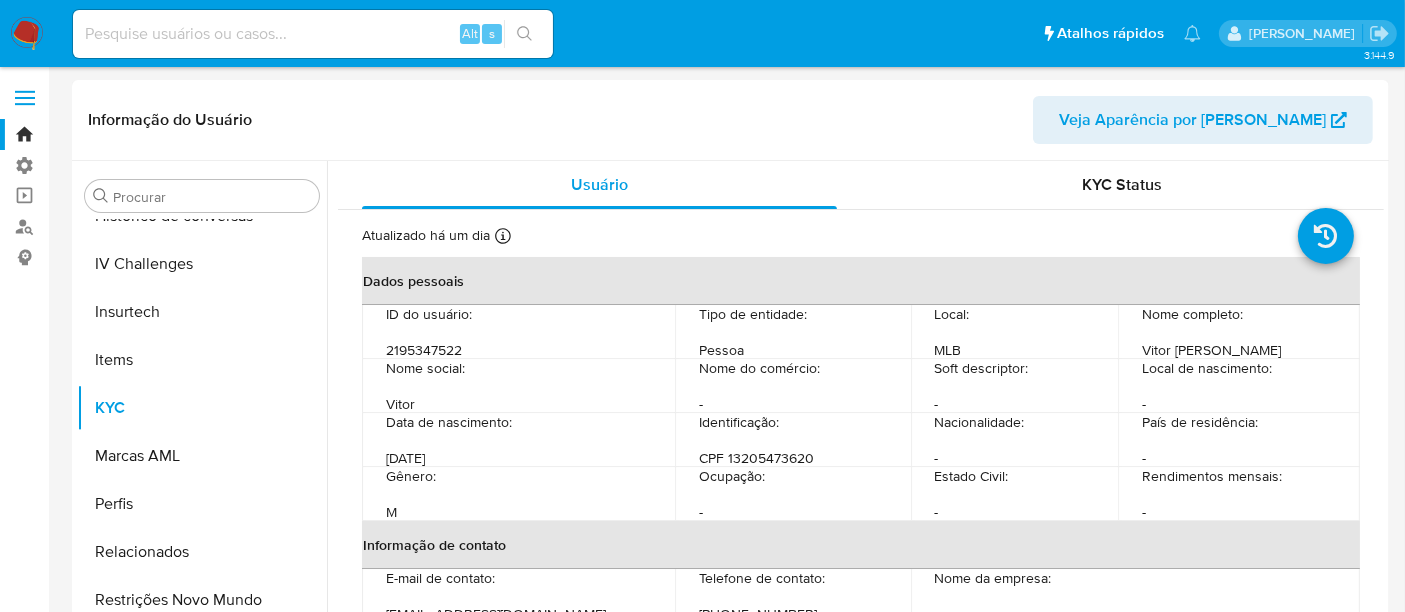 select on "10" 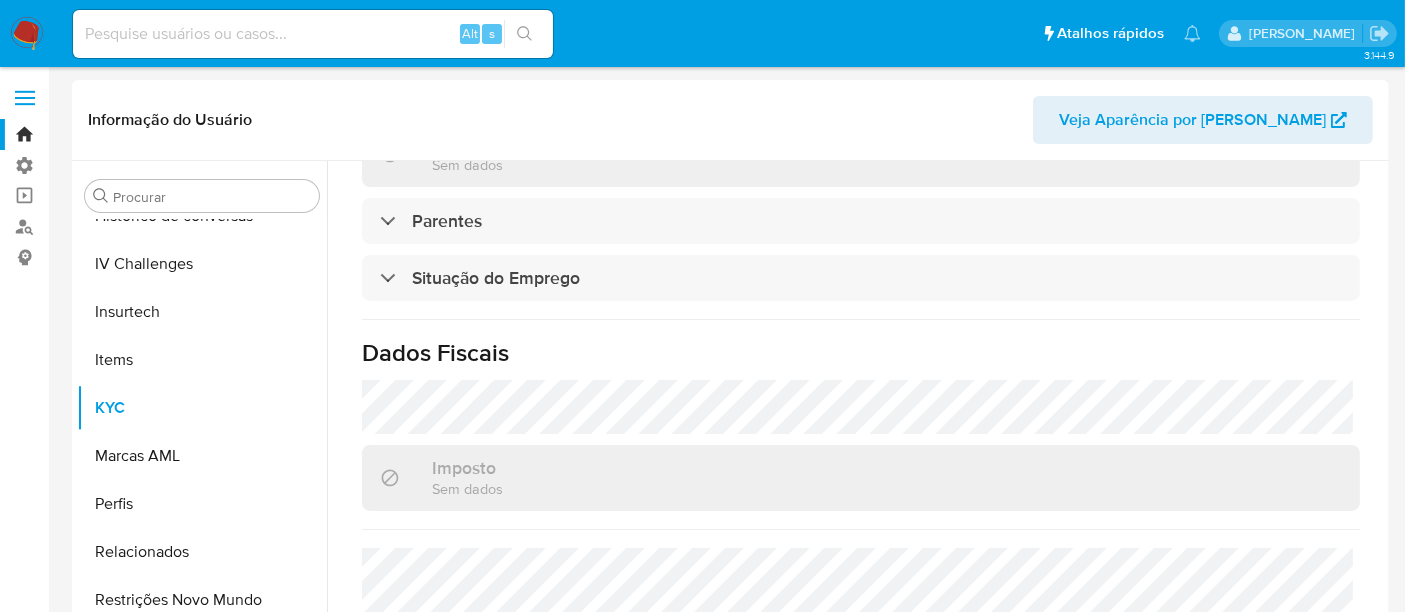 scroll, scrollTop: 814, scrollLeft: 0, axis: vertical 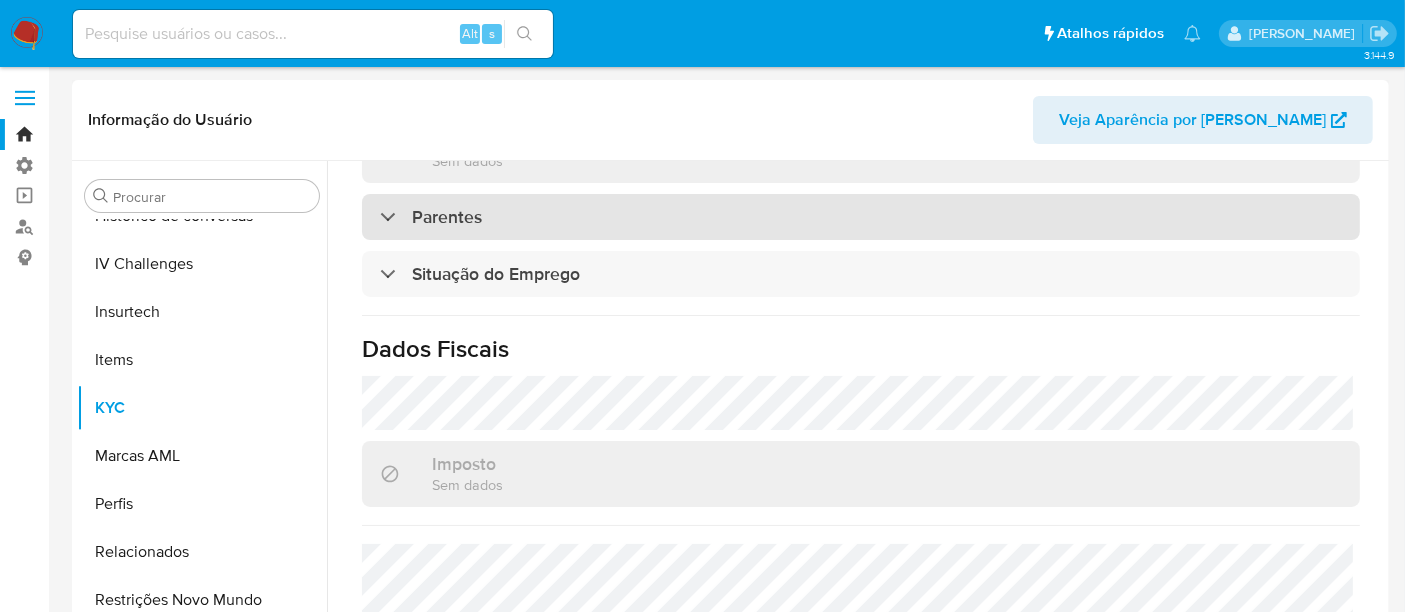 click on "Parentes" at bounding box center (431, 217) 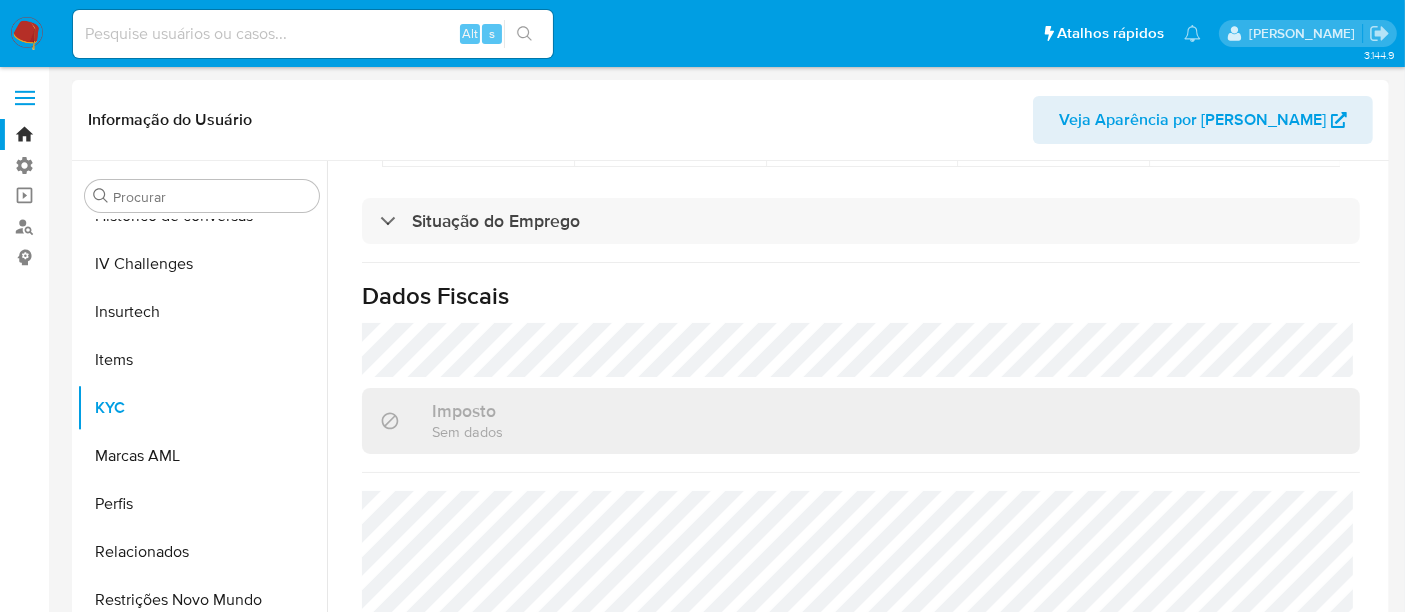 scroll, scrollTop: 1117, scrollLeft: 0, axis: vertical 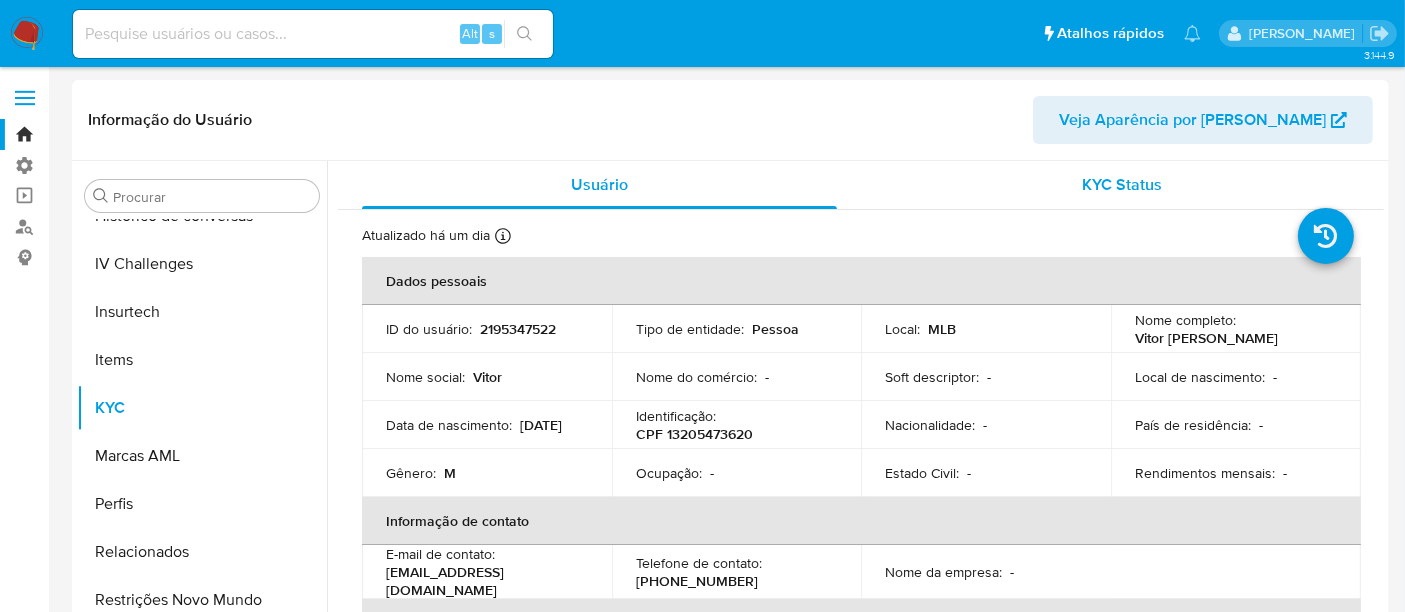 click on "KYC Status" at bounding box center [1123, 184] 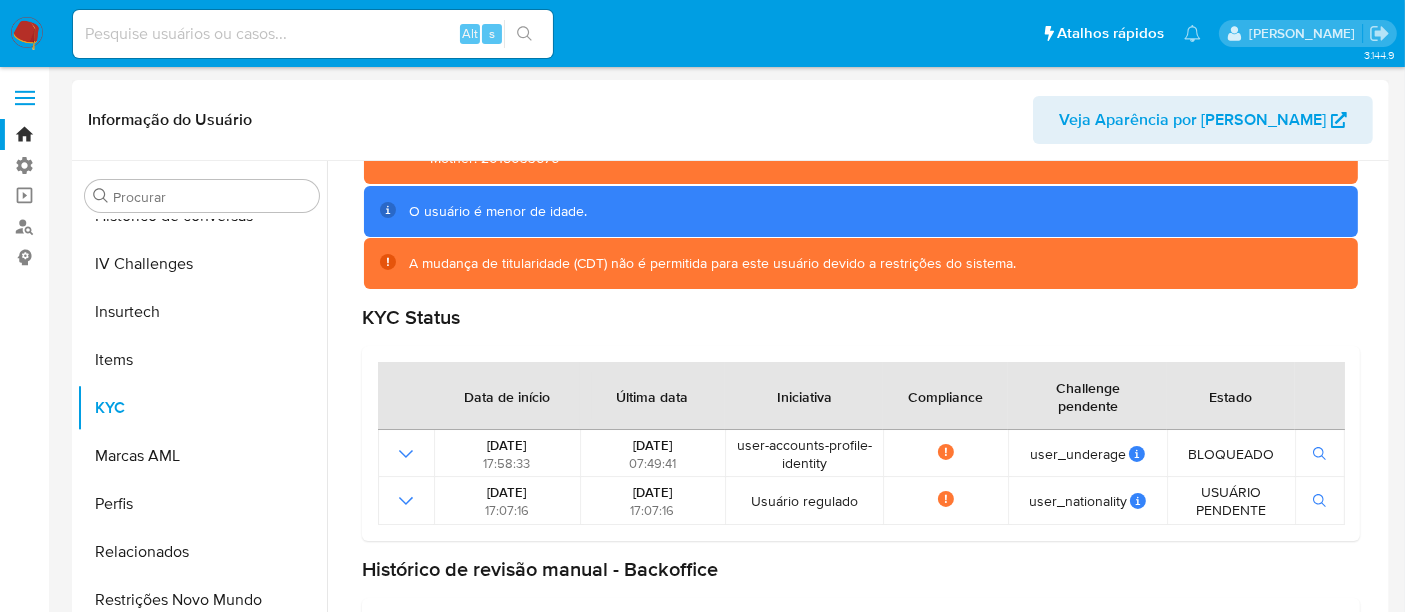 scroll, scrollTop: 229, scrollLeft: 0, axis: vertical 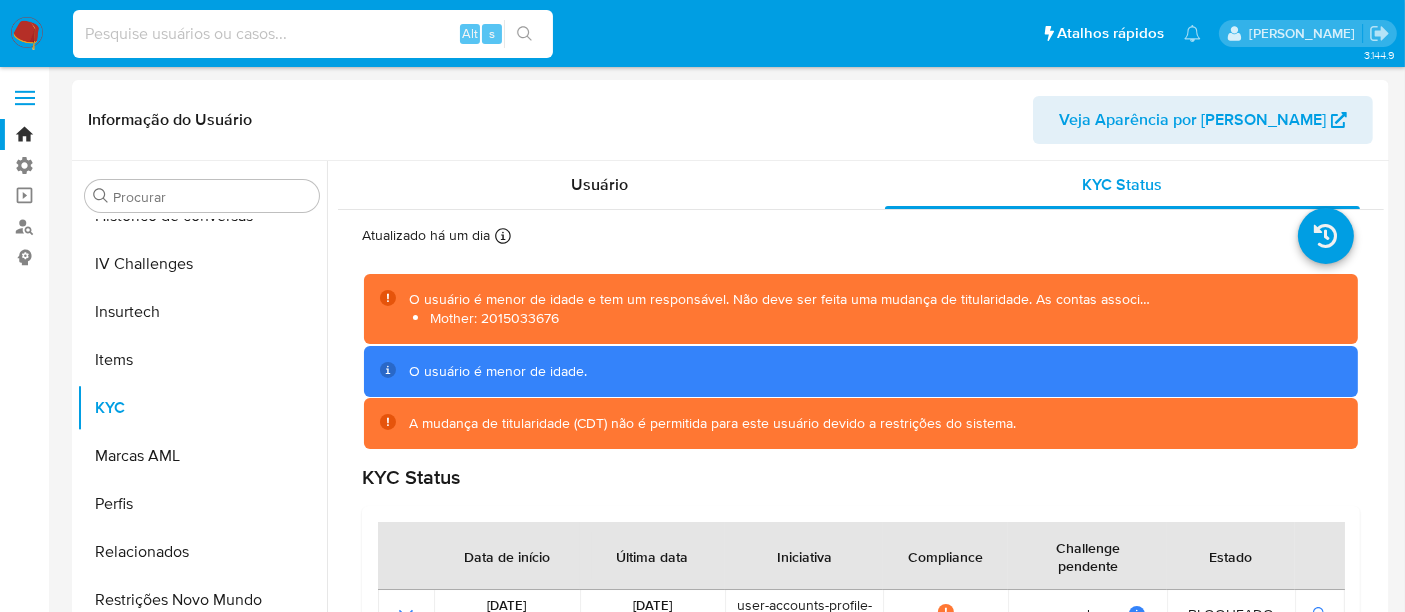click at bounding box center (313, 34) 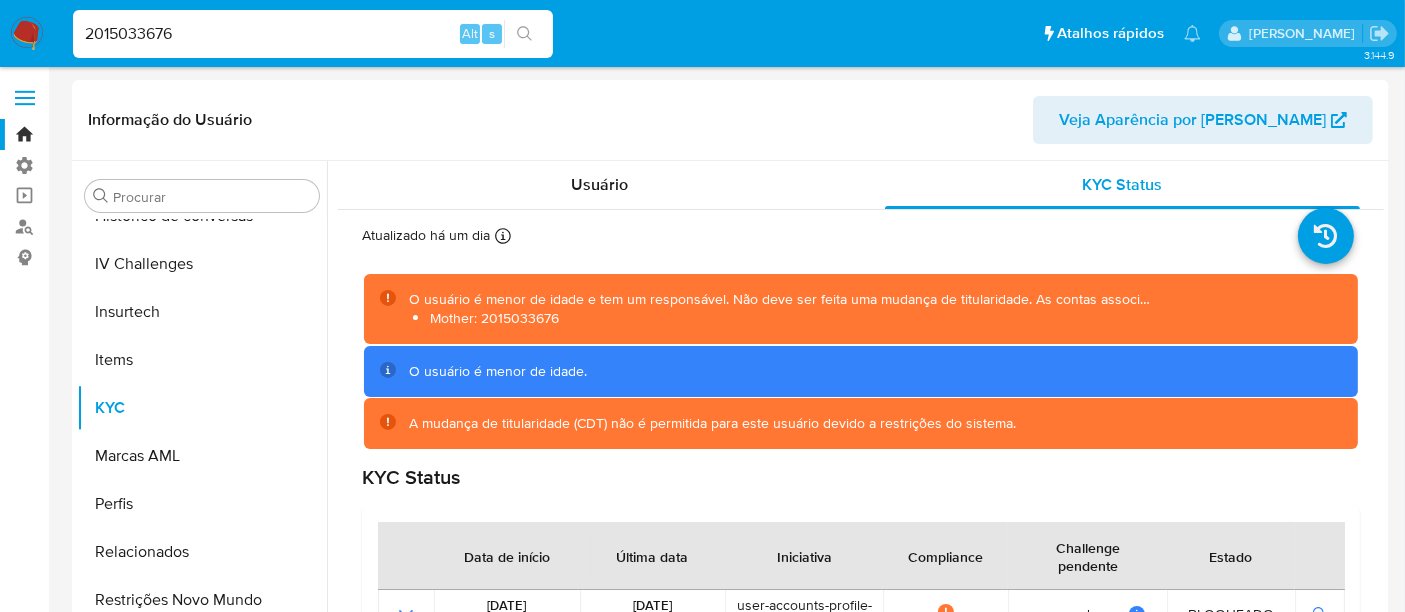type on "2015033676" 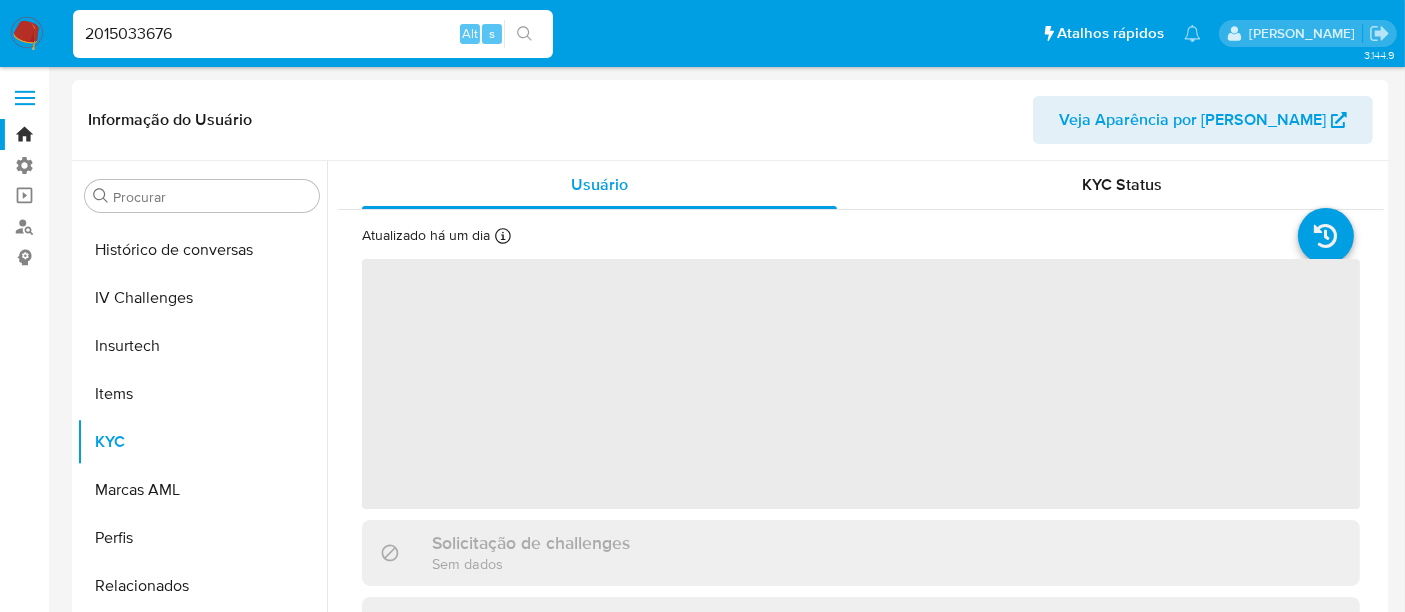 scroll, scrollTop: 748, scrollLeft: 0, axis: vertical 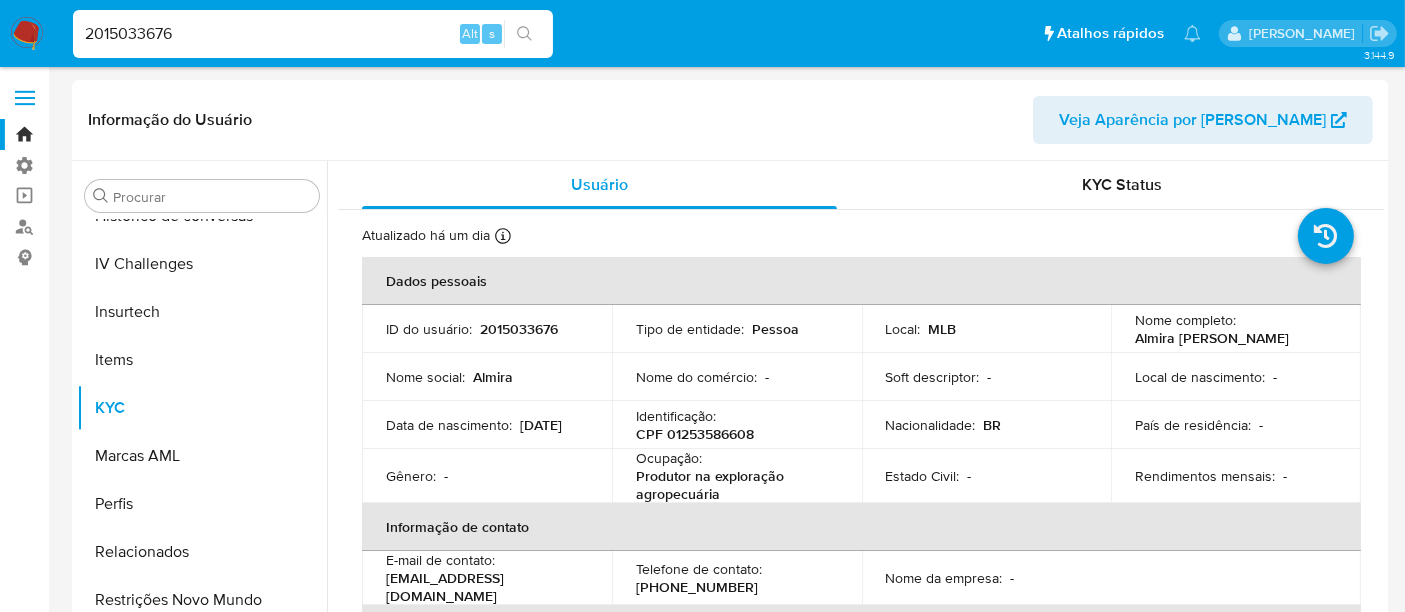 select on "10" 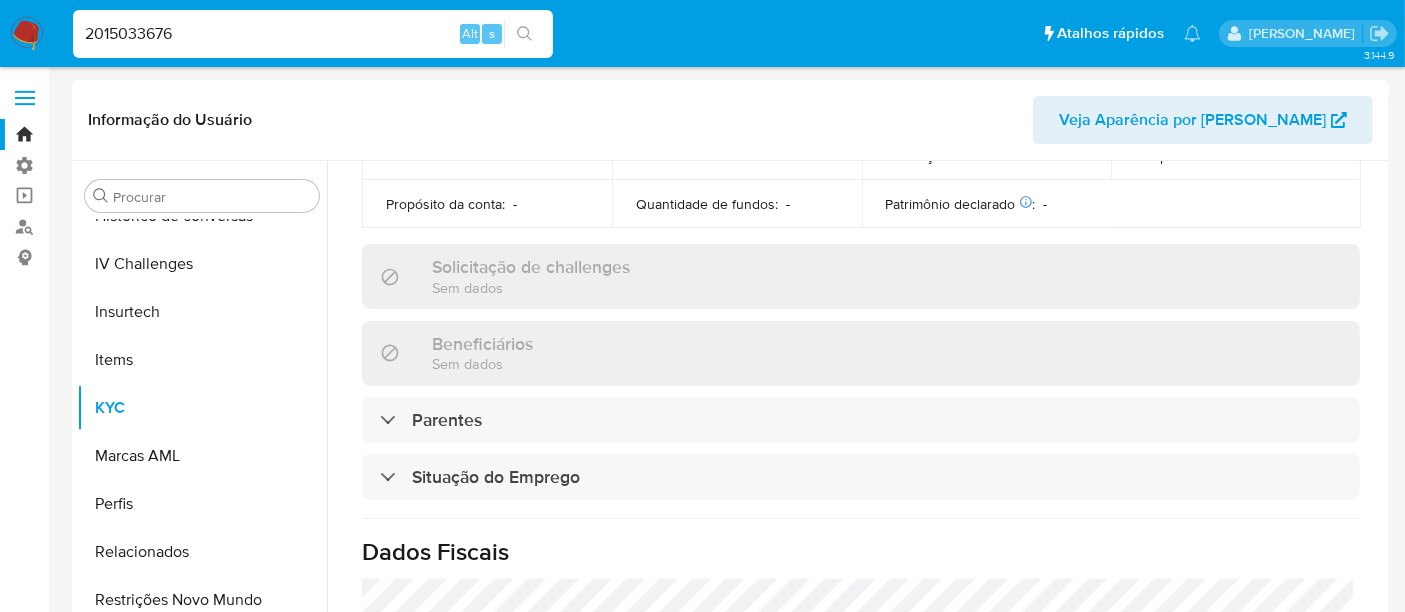 scroll, scrollTop: 644, scrollLeft: 0, axis: vertical 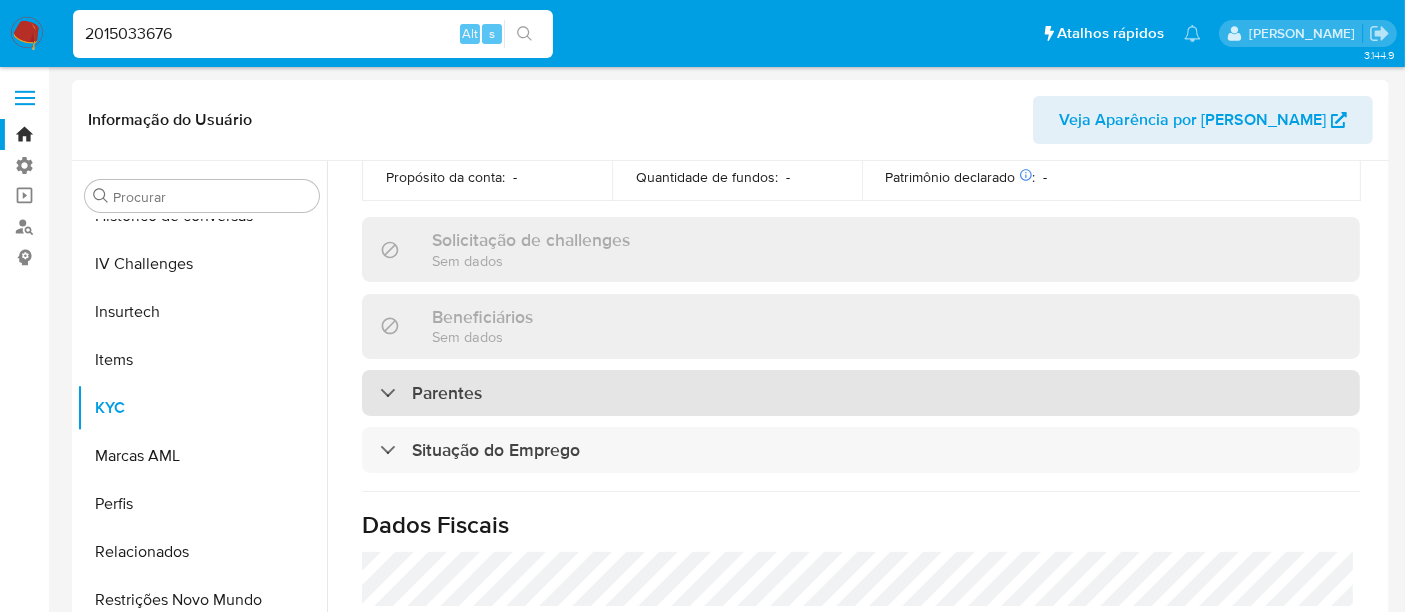 click at bounding box center [380, 392] 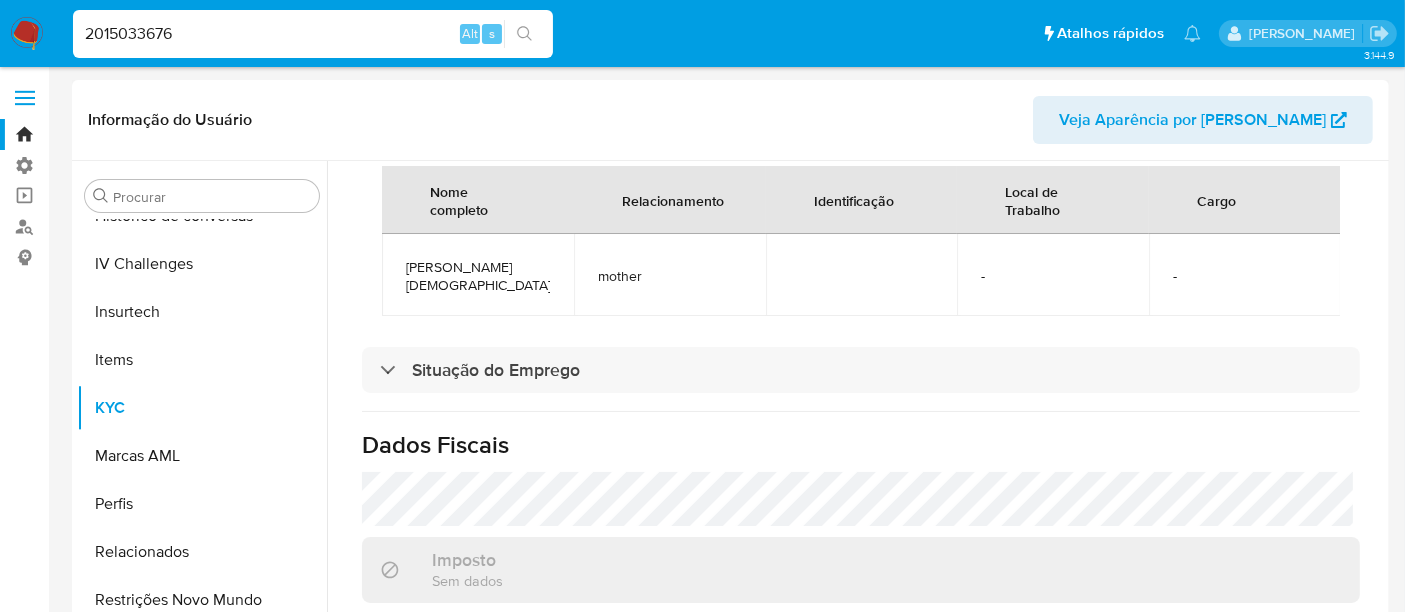 scroll, scrollTop: 968, scrollLeft: 0, axis: vertical 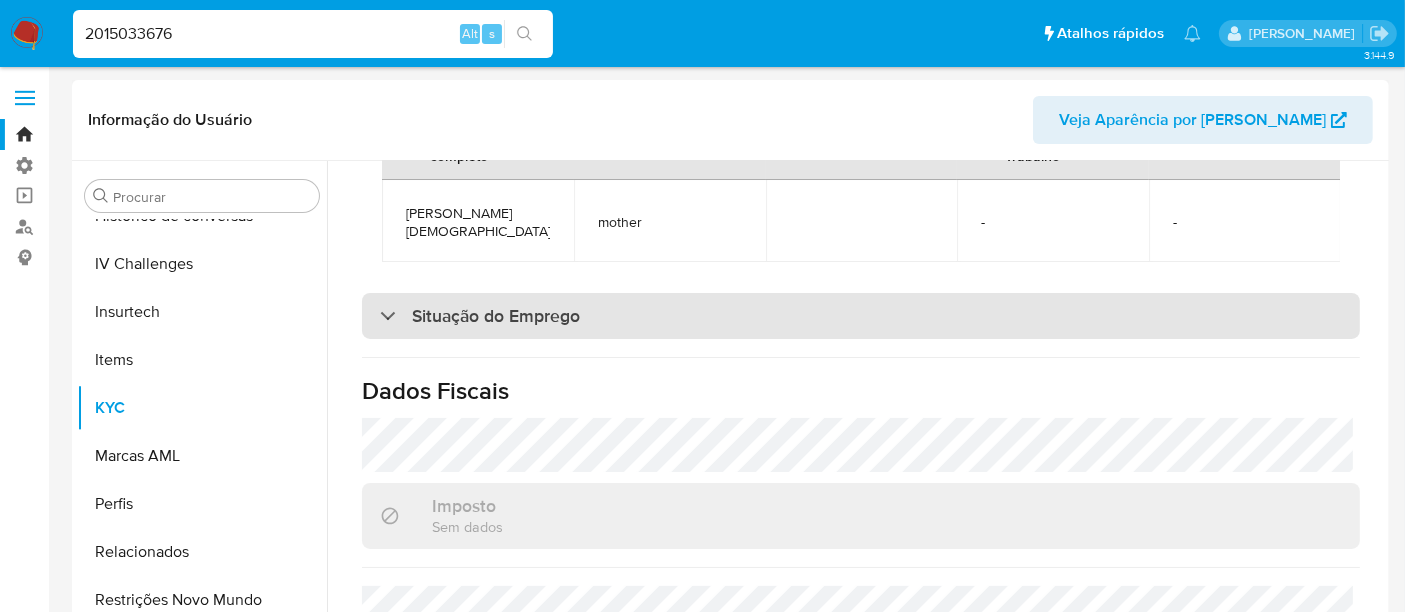 click on "Situação do Emprego" at bounding box center [480, 316] 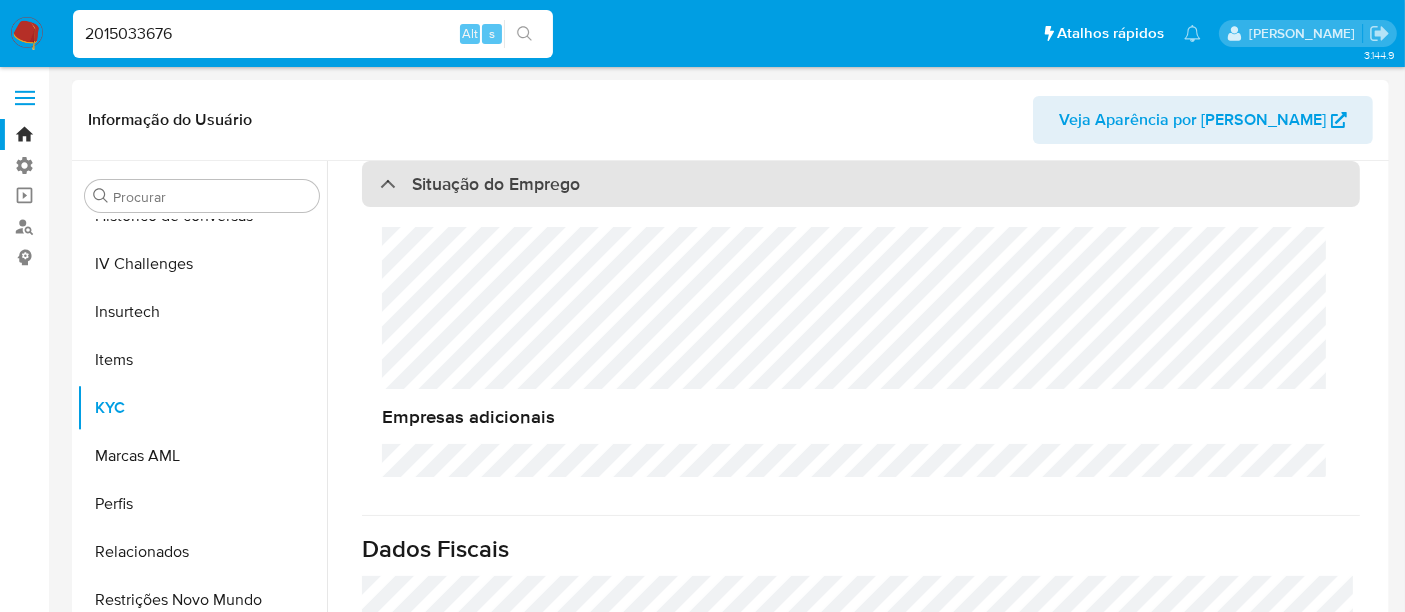 scroll, scrollTop: 1448, scrollLeft: 0, axis: vertical 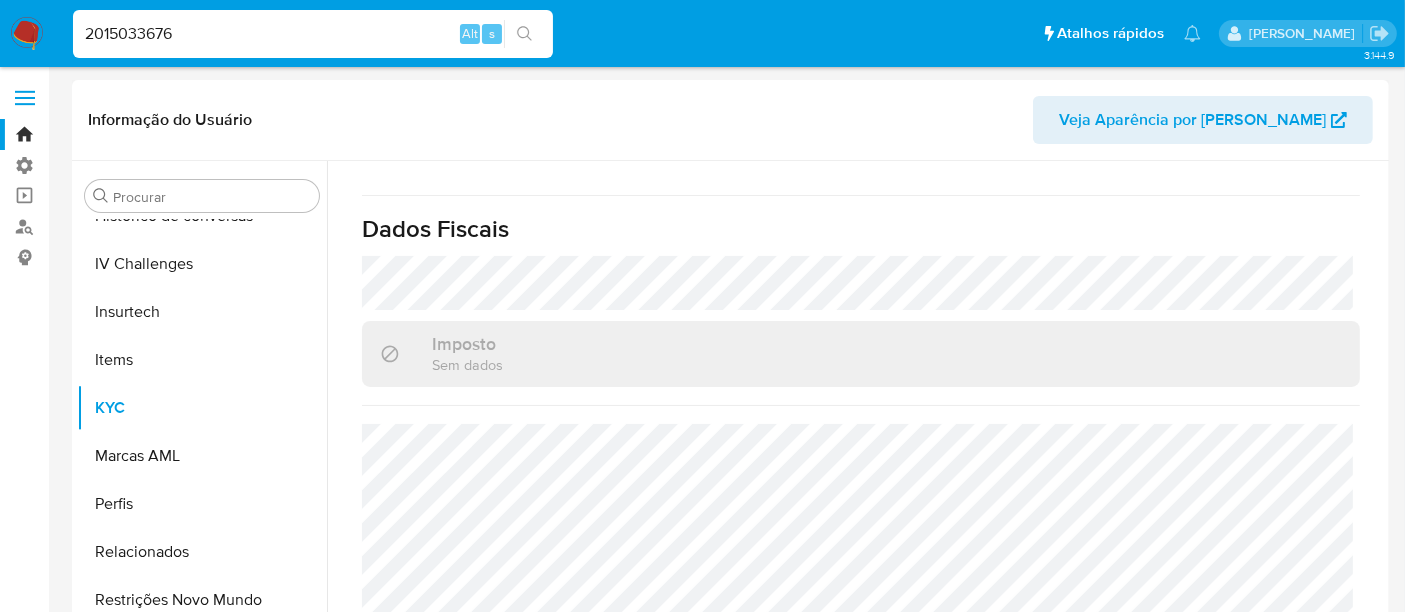 click on "Veja Aparência por [PERSON_NAME]" at bounding box center [1192, 120] 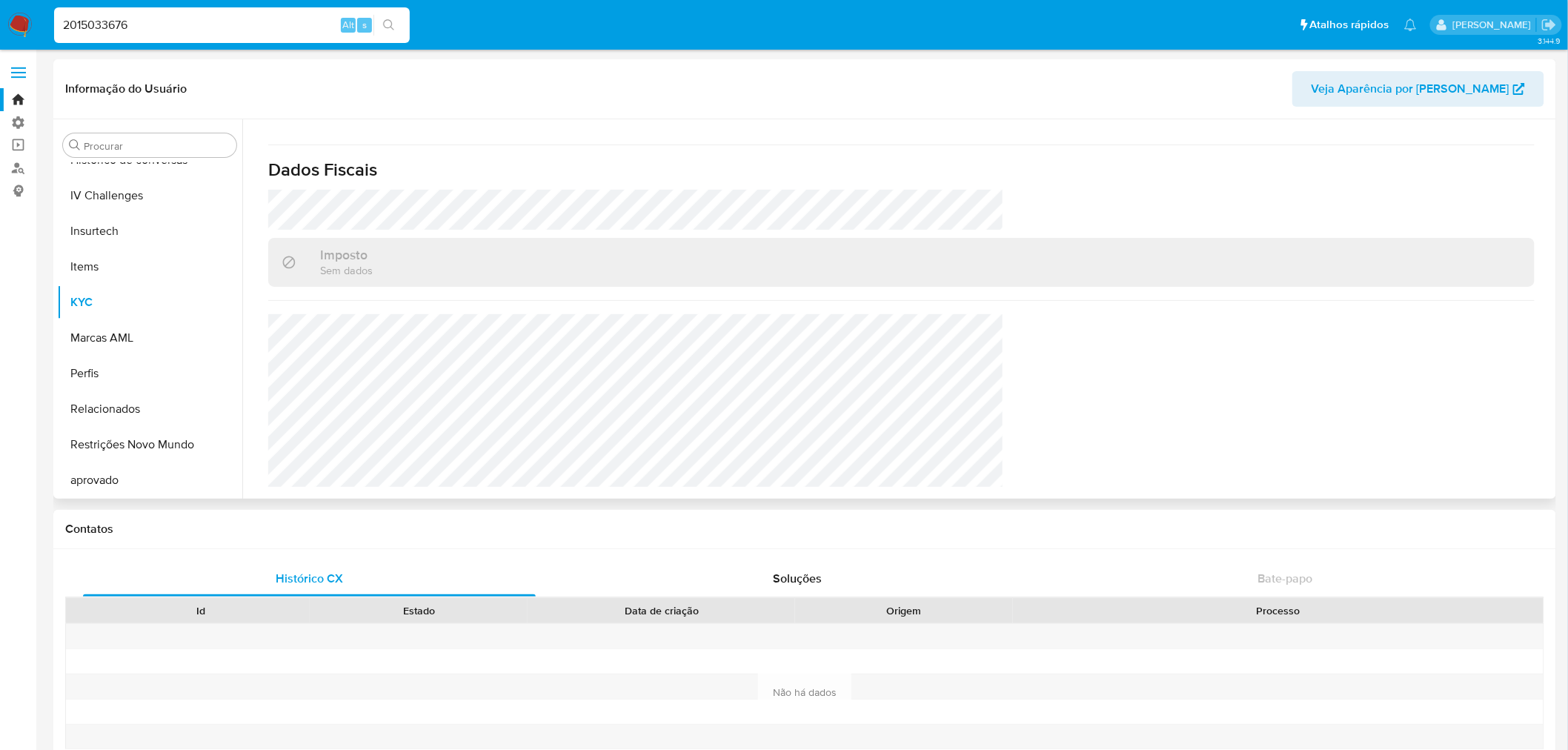 scroll, scrollTop: 554, scrollLeft: 0, axis: vertical 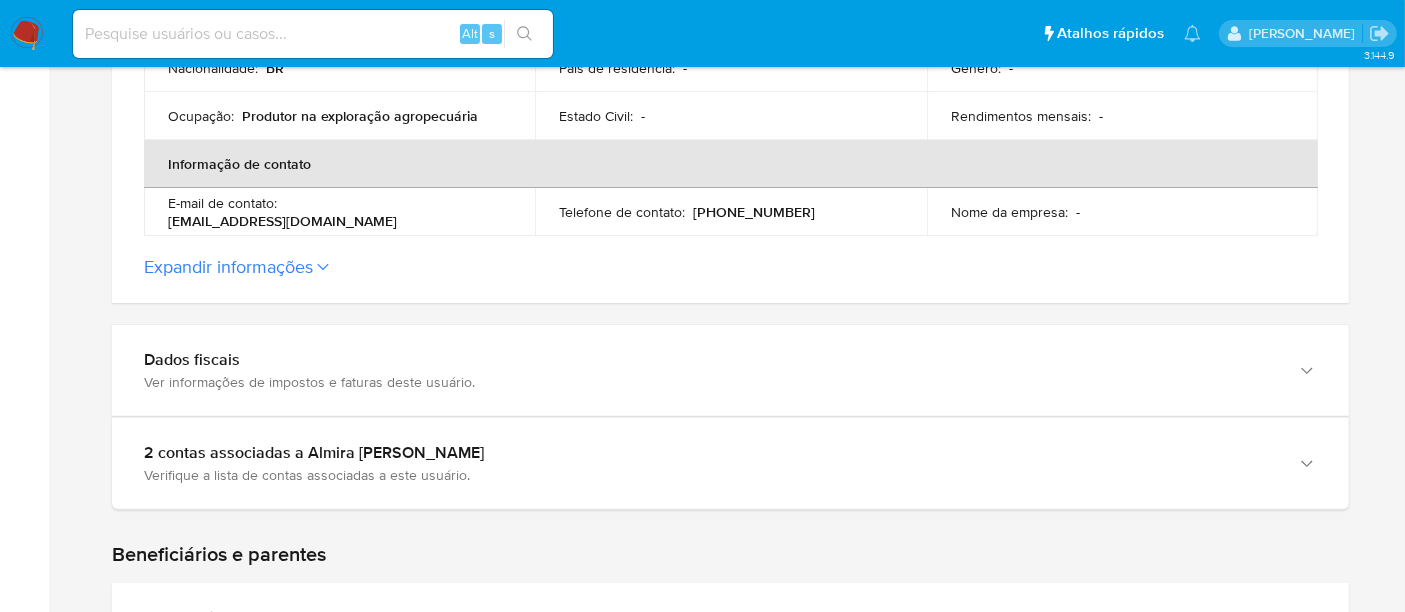 click on "Expandir informações" at bounding box center [228, 267] 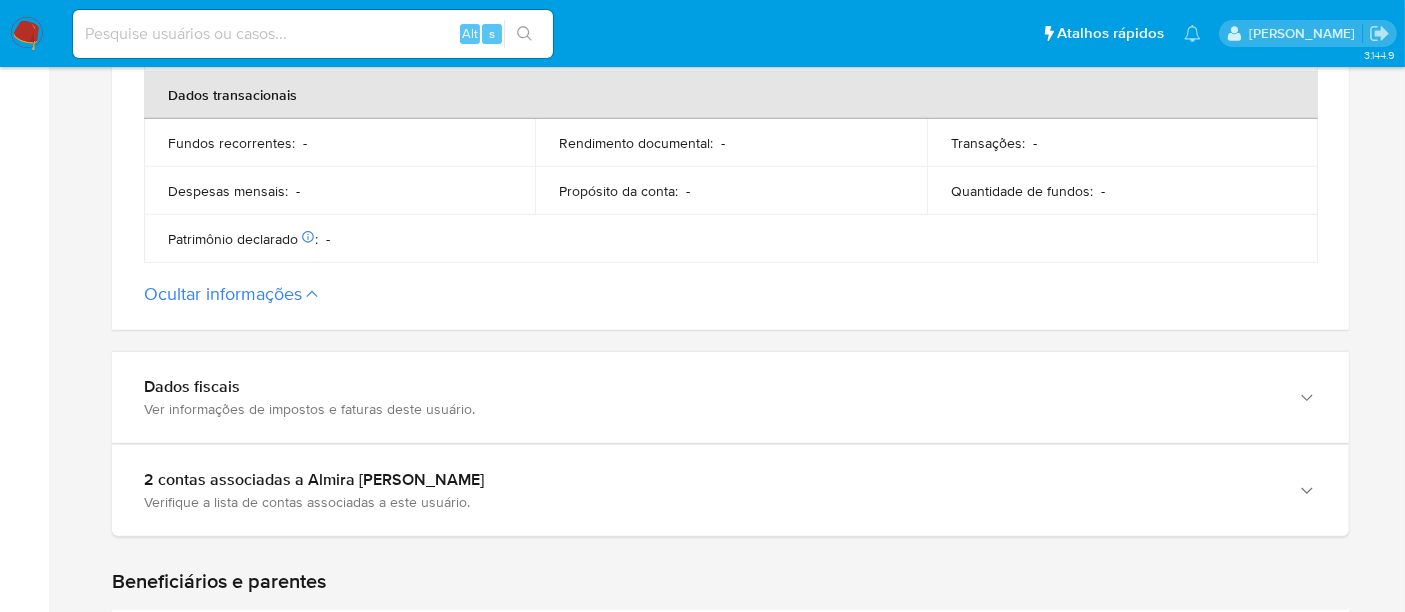 scroll, scrollTop: 1015, scrollLeft: 0, axis: vertical 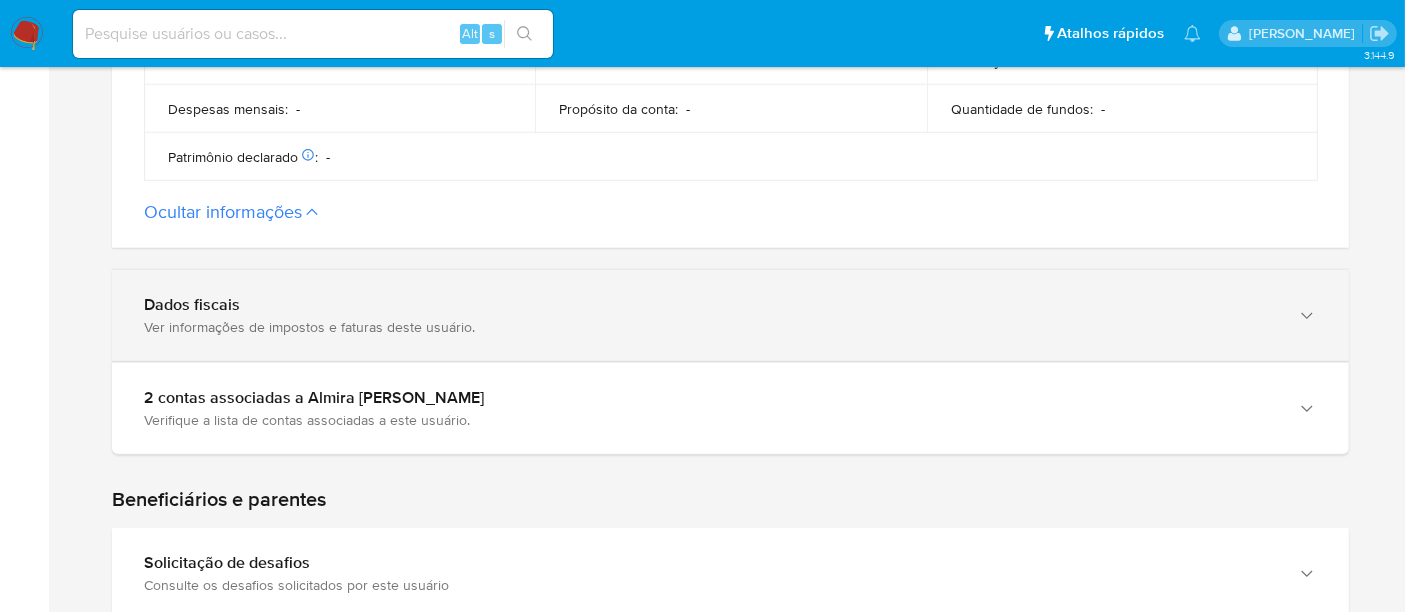 click at bounding box center (1305, 315) 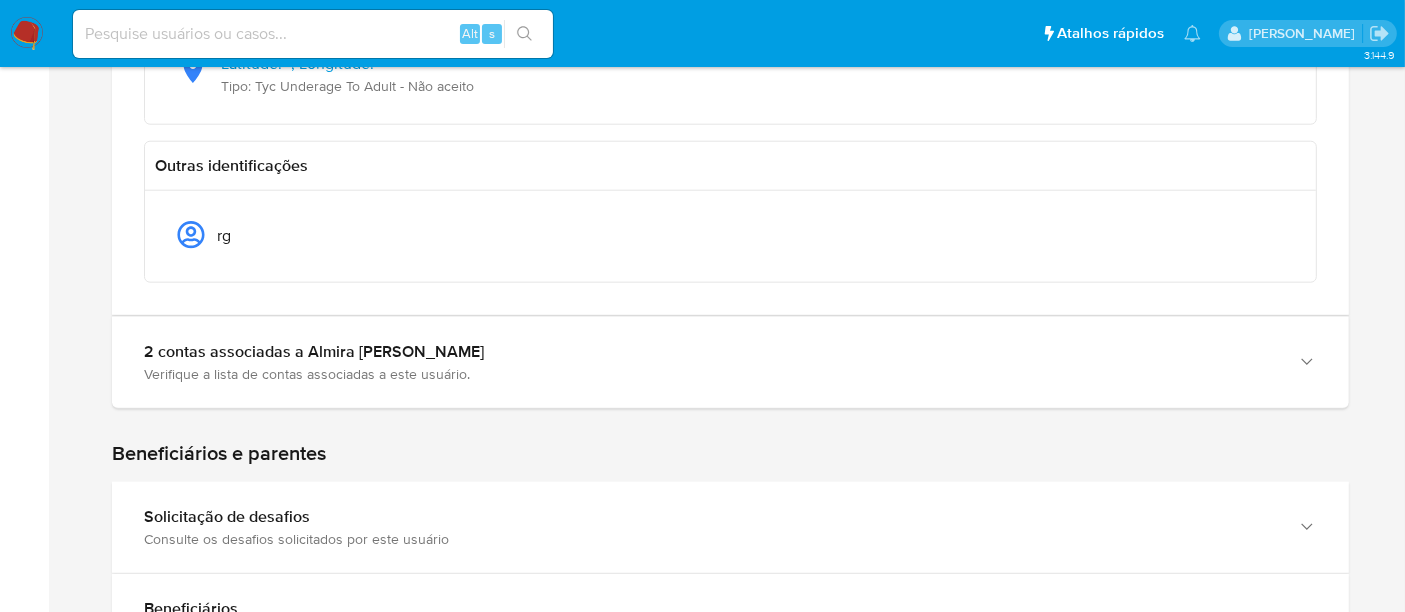 scroll, scrollTop: 2157, scrollLeft: 0, axis: vertical 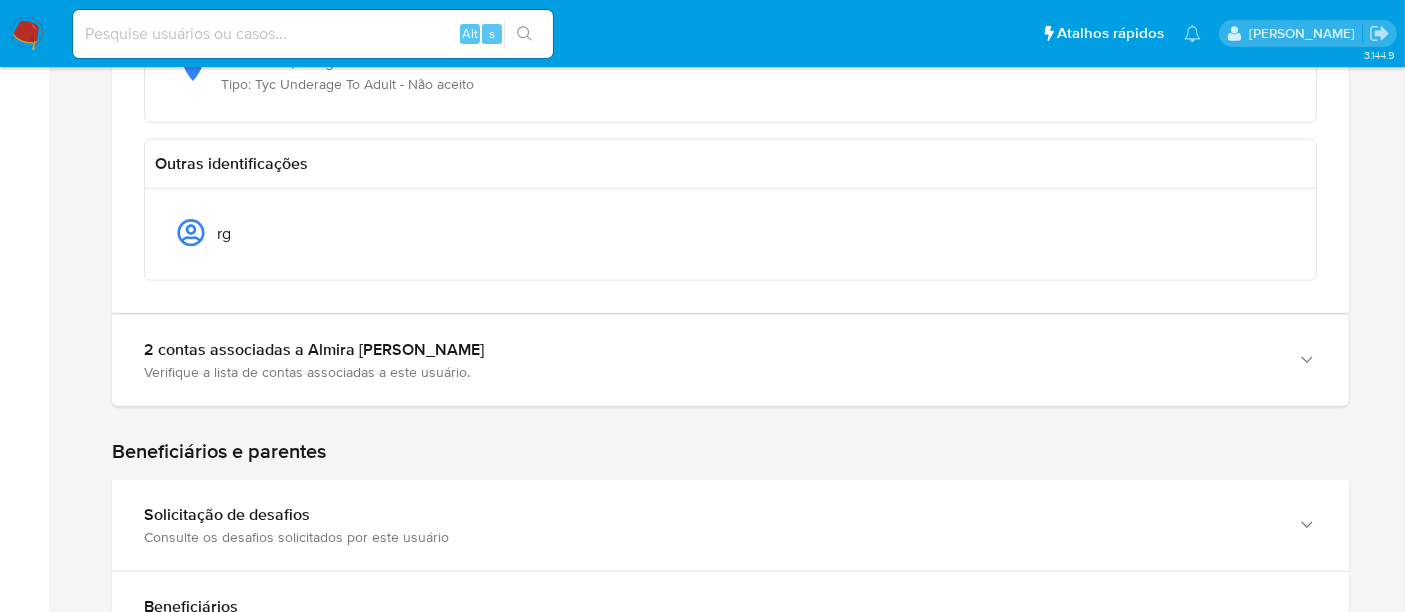 click on "2 contas associadas a Almira Cristiano Guieiro Verifique a lista de contas associadas a este usuário." at bounding box center [730, 360] 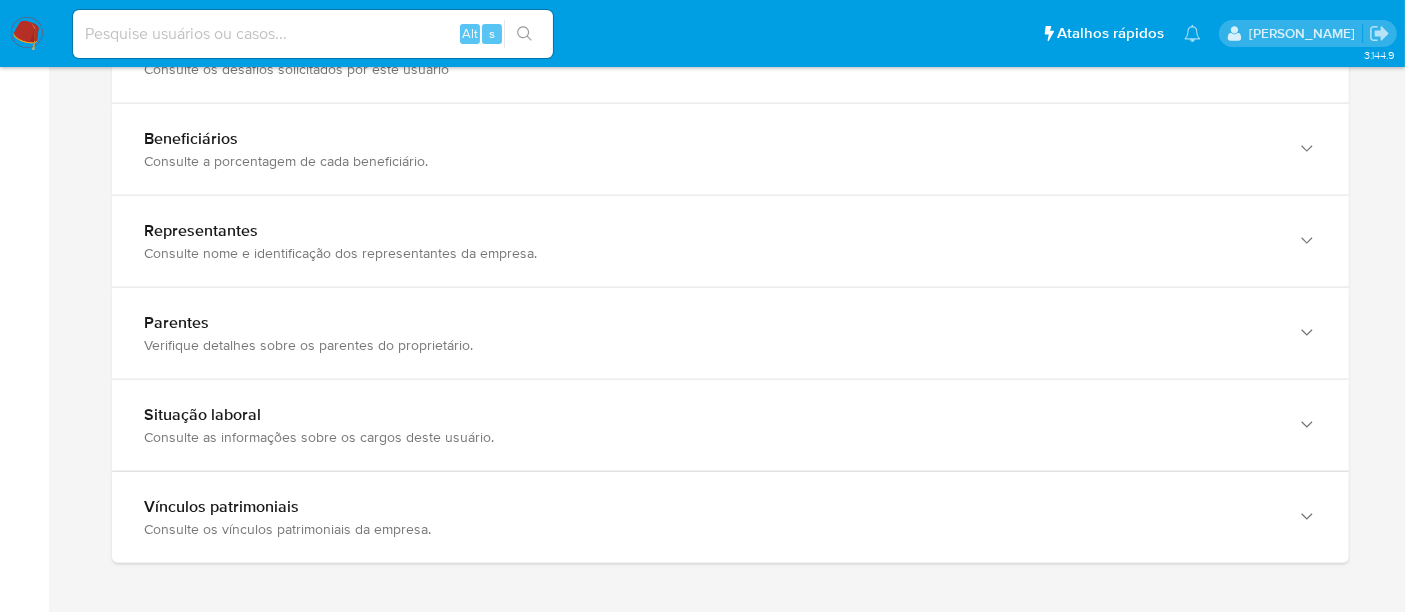 scroll, scrollTop: 2905, scrollLeft: 0, axis: vertical 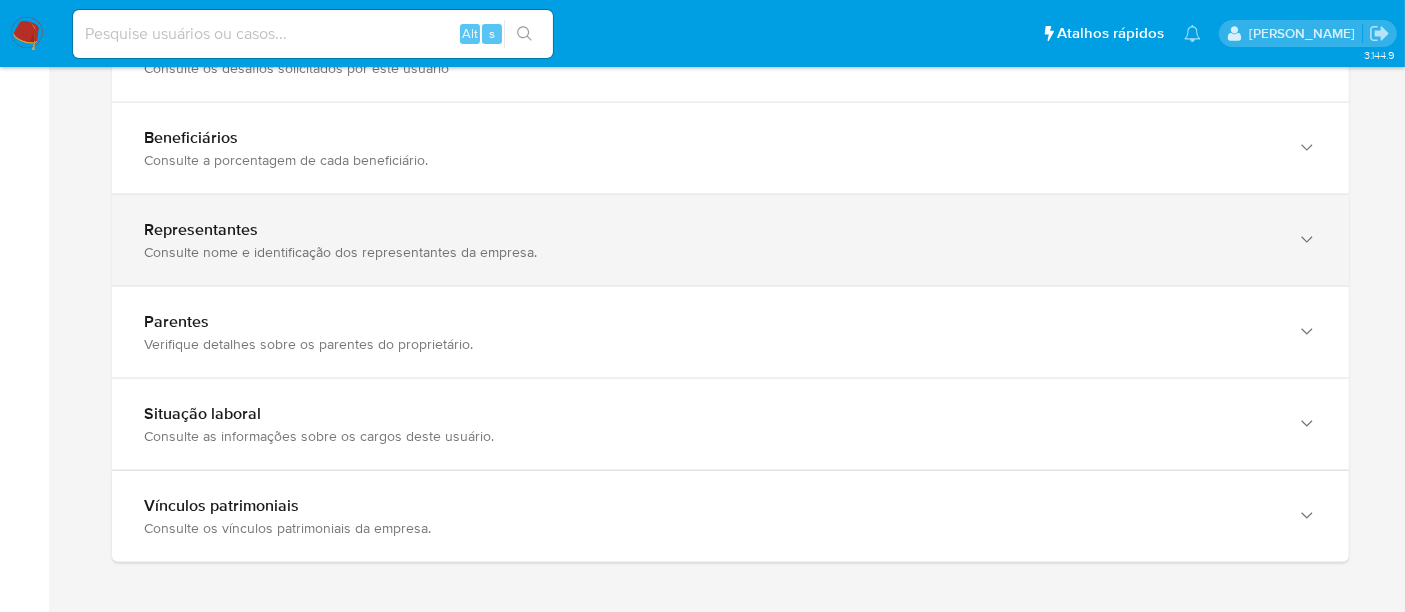 click on "Representantes" at bounding box center (710, 230) 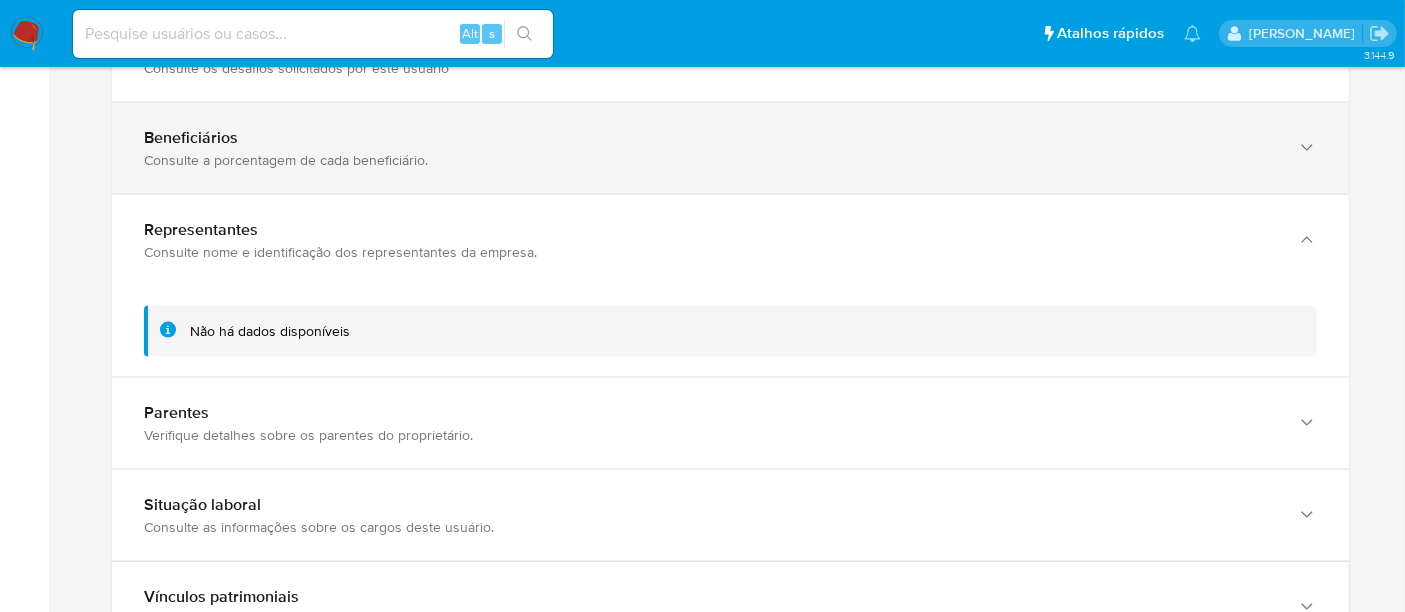 click 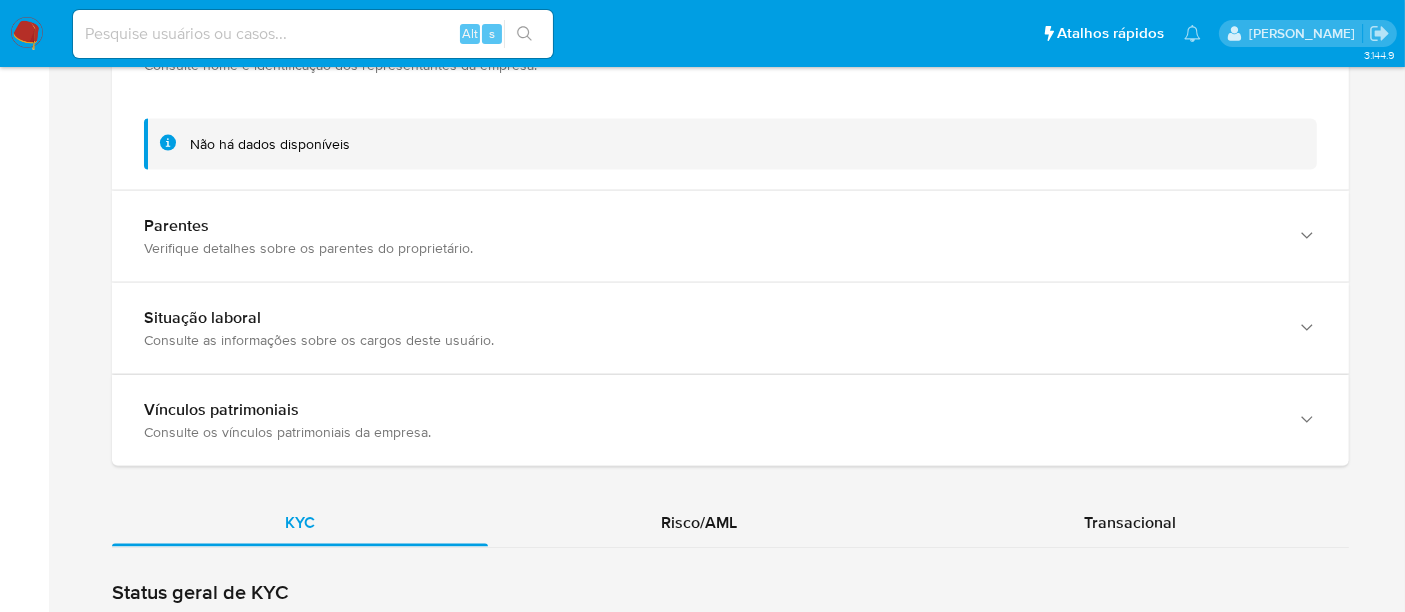scroll, scrollTop: 3190, scrollLeft: 0, axis: vertical 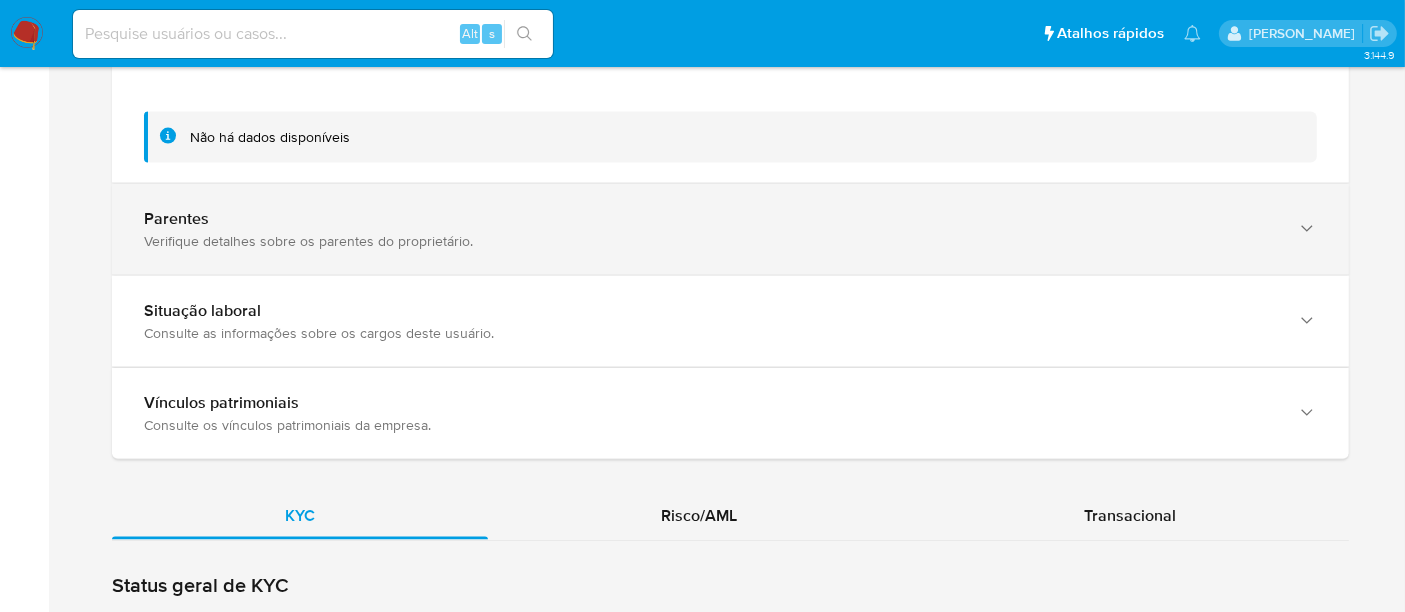 click on "Parentes Verifique detalhes sobre os parentes do proprietário." at bounding box center [730, 229] 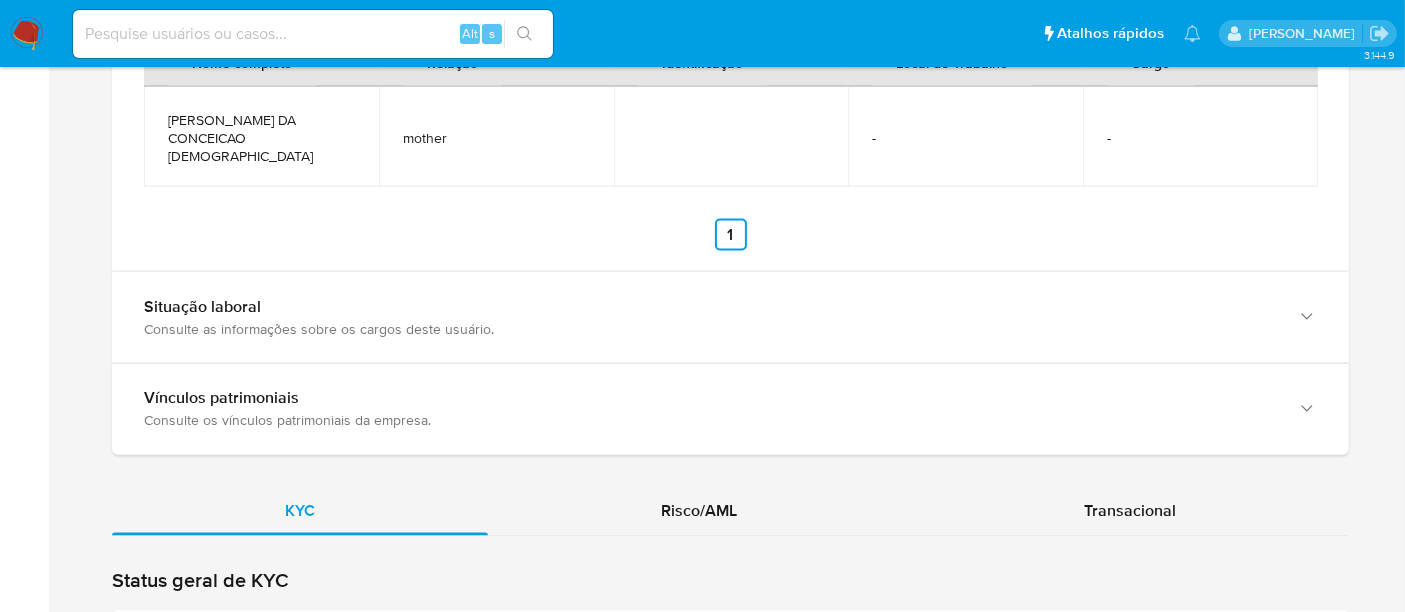scroll, scrollTop: 3451, scrollLeft: 0, axis: vertical 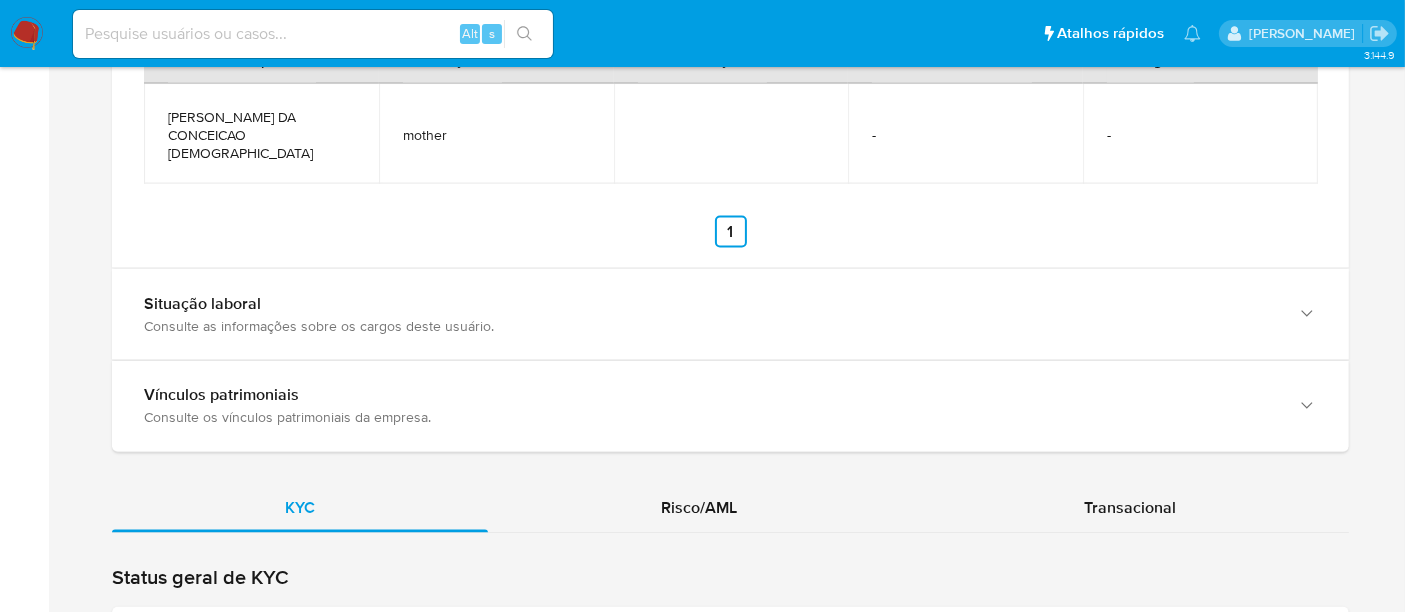 click on "Situação laboral Consulte as informações sobre os cargos deste usuário." at bounding box center (730, 314) 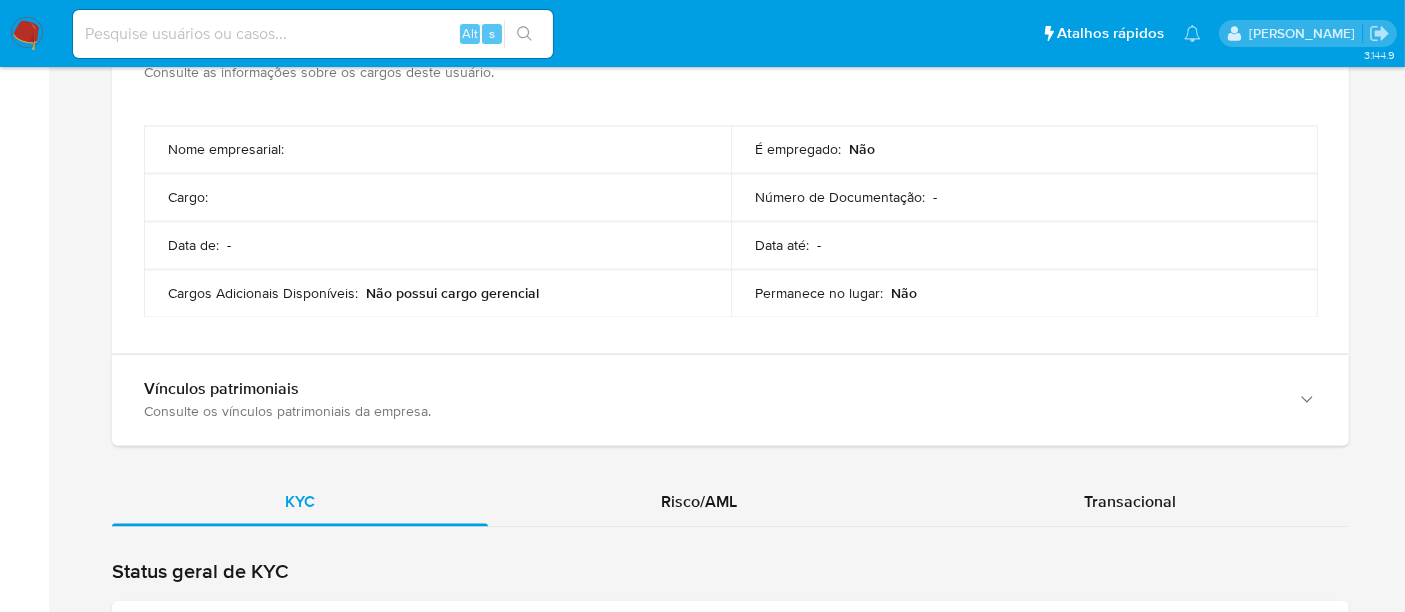 scroll, scrollTop: 3706, scrollLeft: 0, axis: vertical 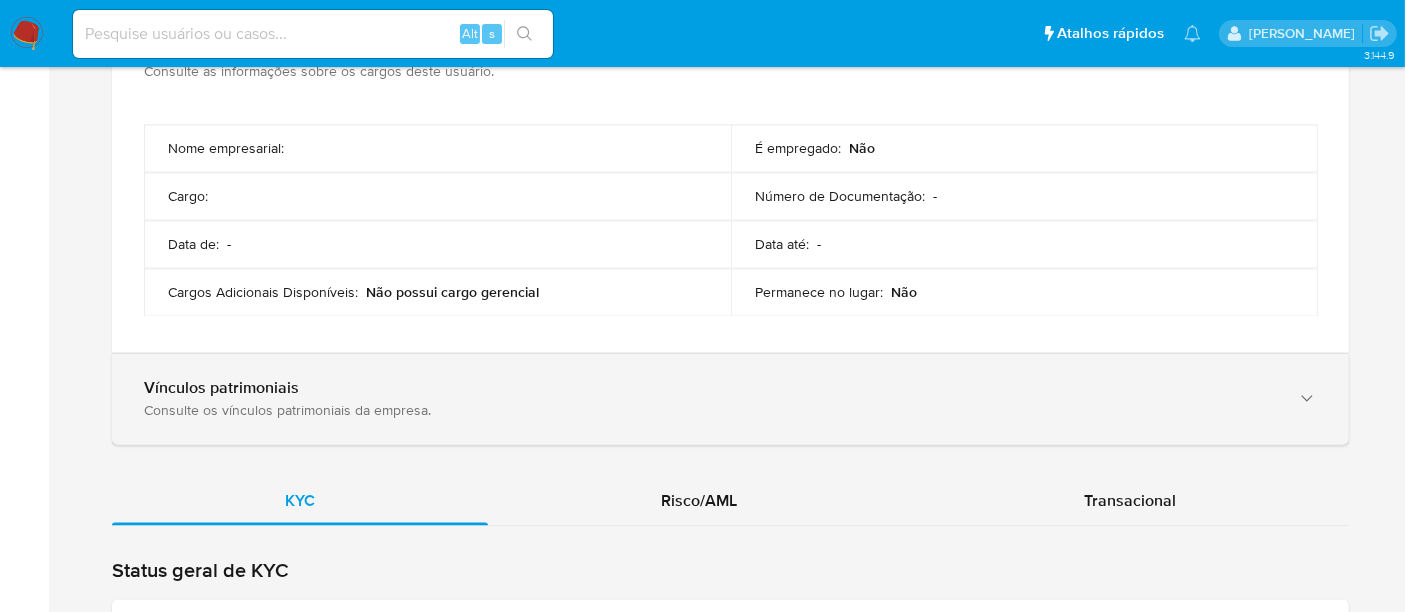 click 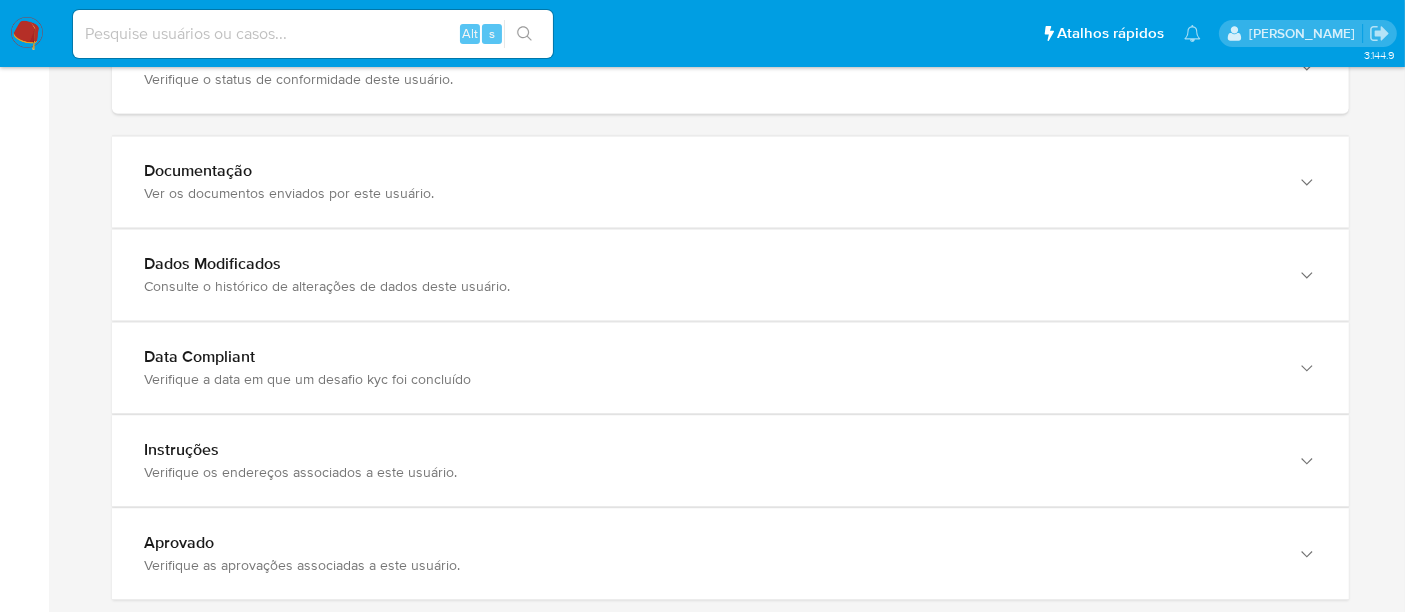 scroll, scrollTop: 4374, scrollLeft: 0, axis: vertical 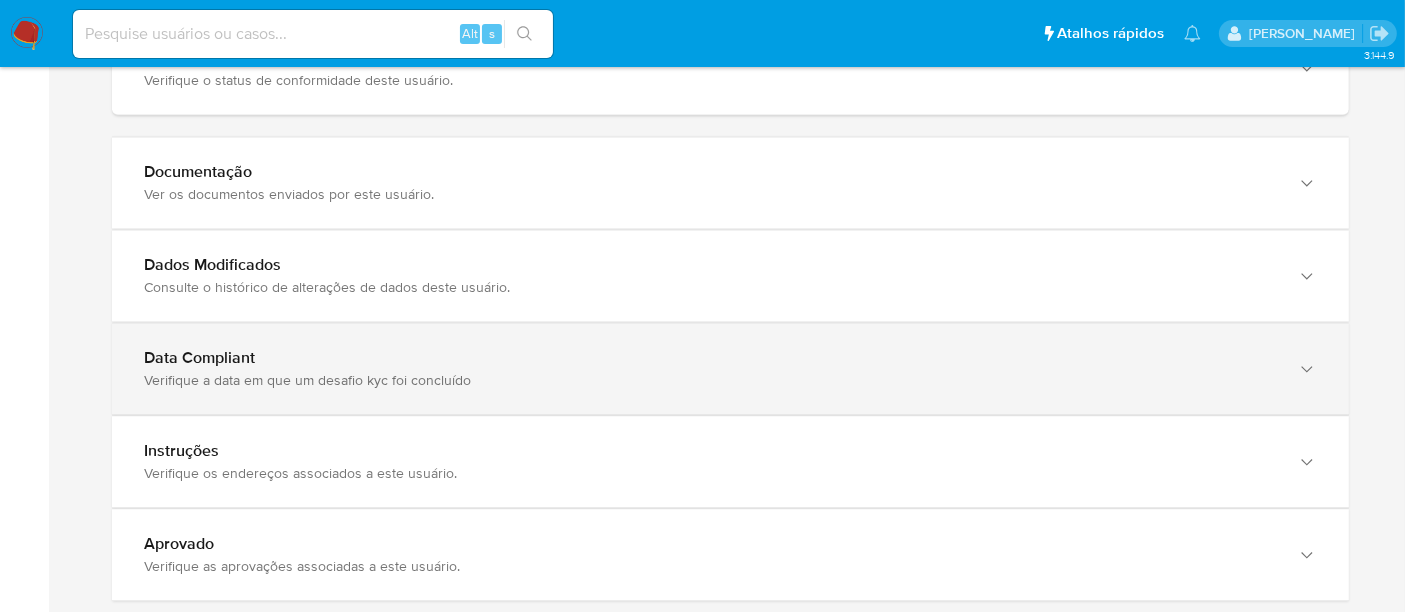click 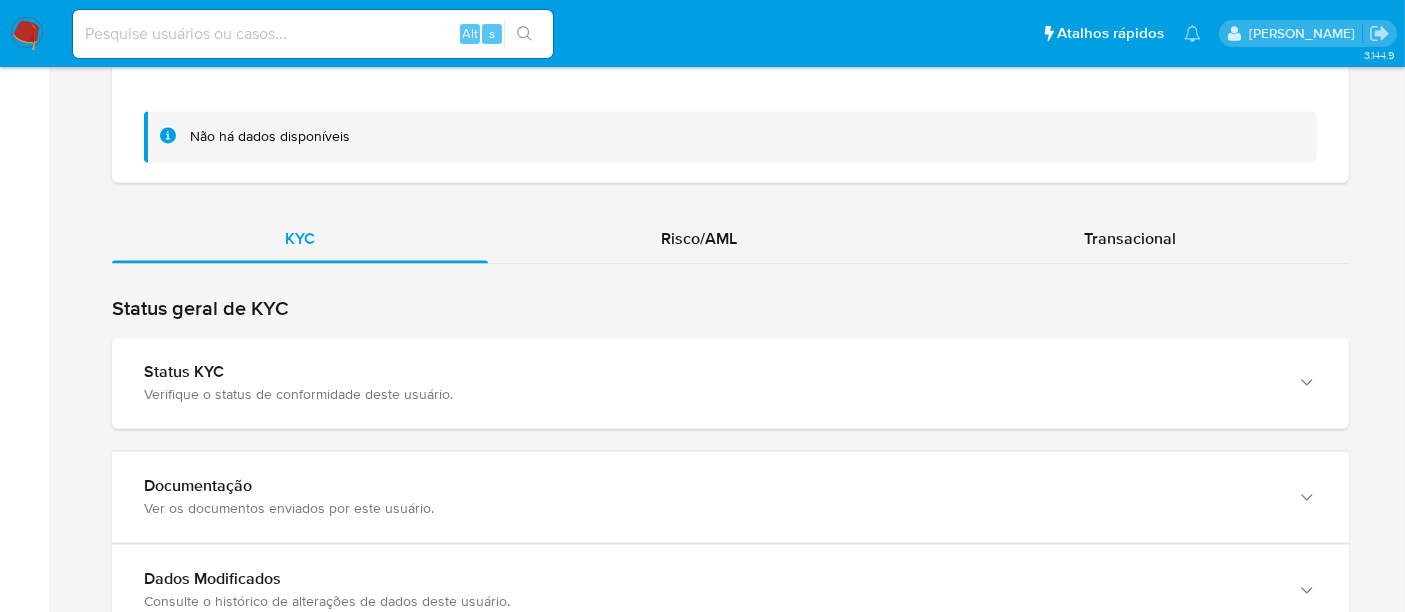 scroll, scrollTop: 4061, scrollLeft: 0, axis: vertical 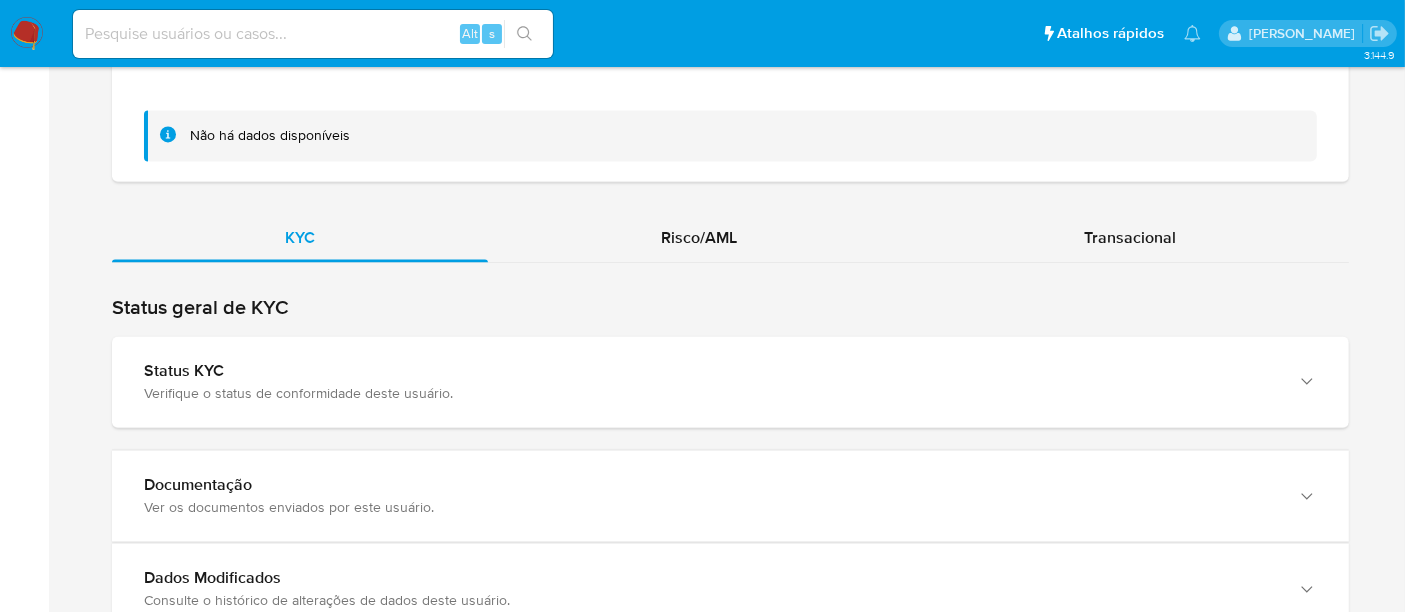 click on "Verifique o status de conformidade deste usuário." at bounding box center (710, 393) 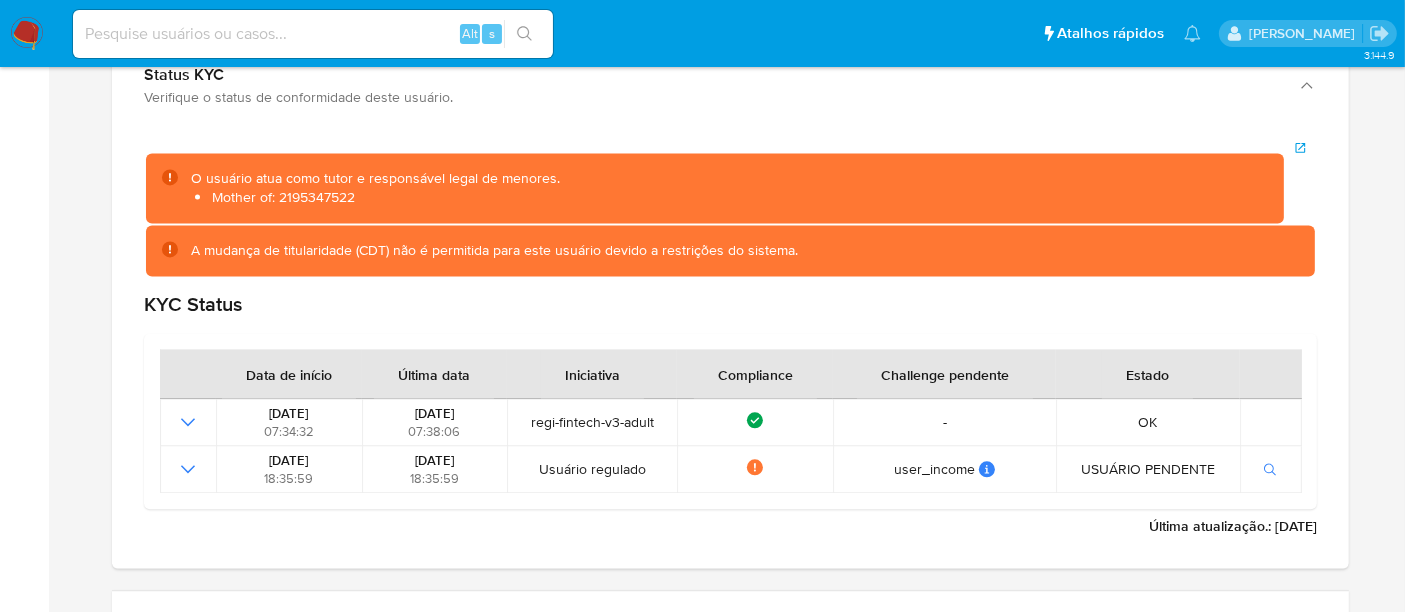 scroll, scrollTop: 4359, scrollLeft: 0, axis: vertical 